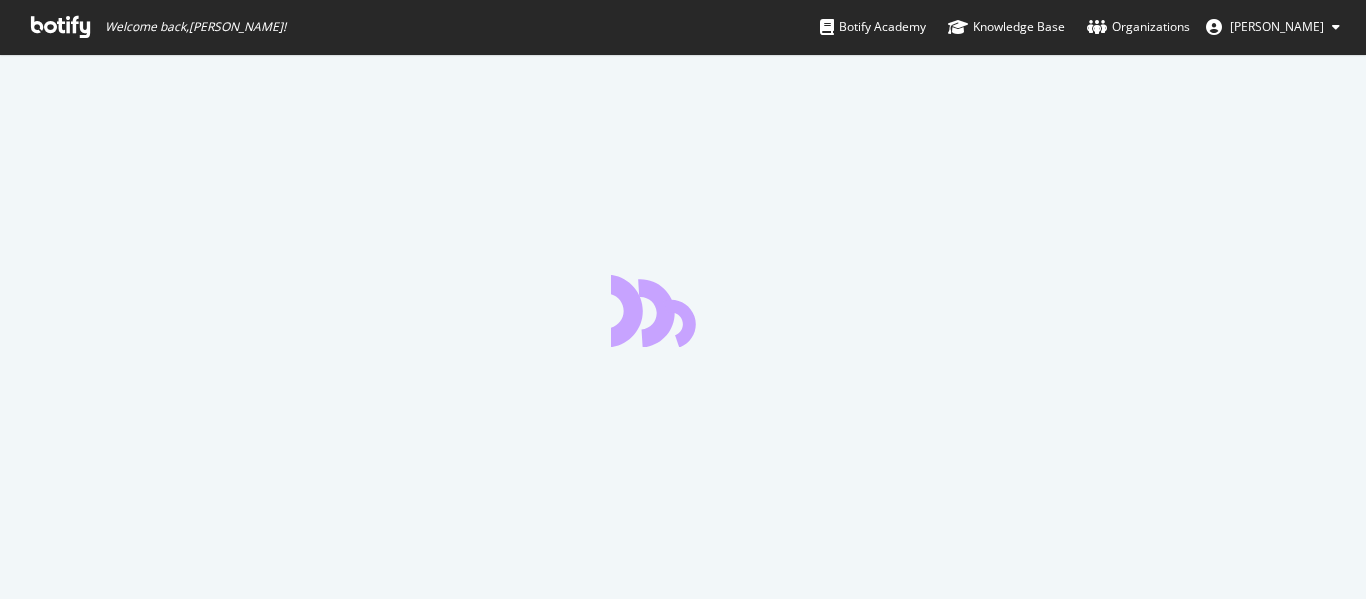 scroll, scrollTop: 0, scrollLeft: 0, axis: both 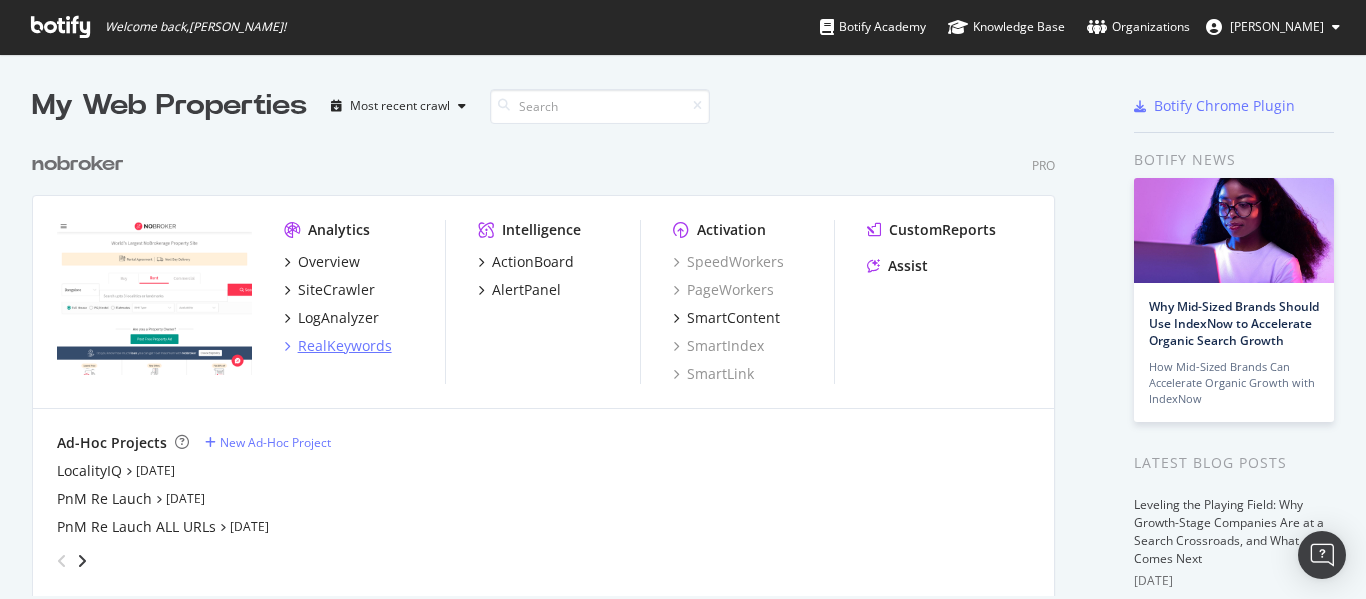 click on "RealKeywords" at bounding box center (345, 346) 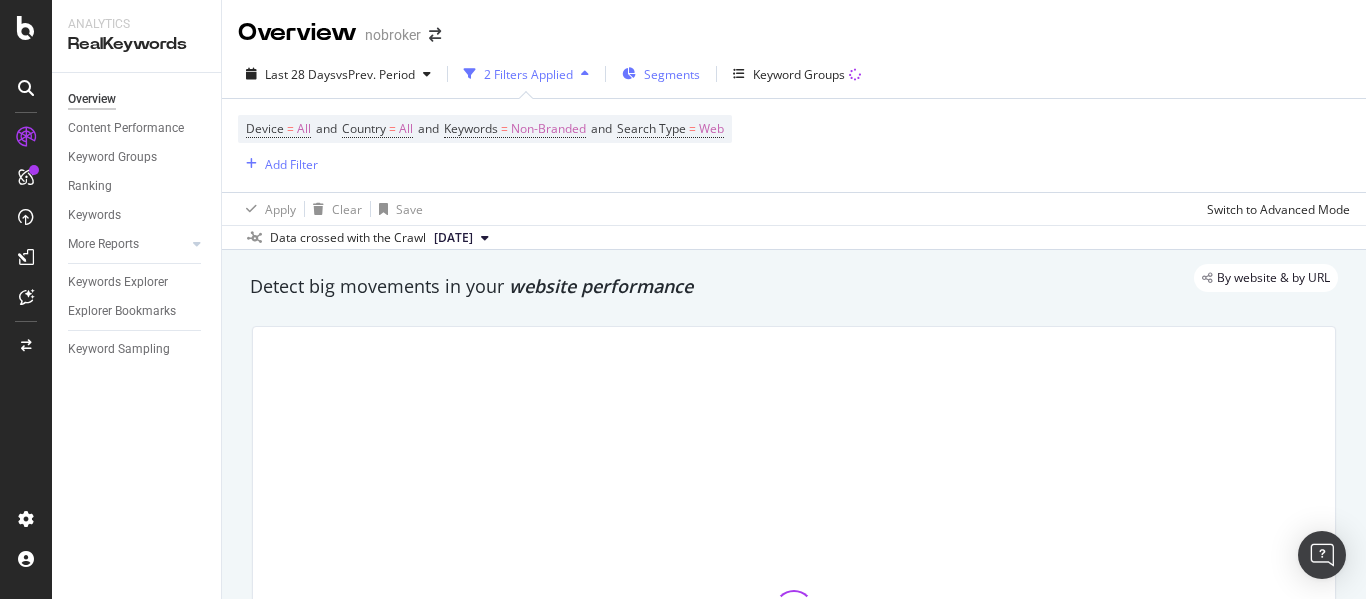 click on "Segments" at bounding box center (672, 74) 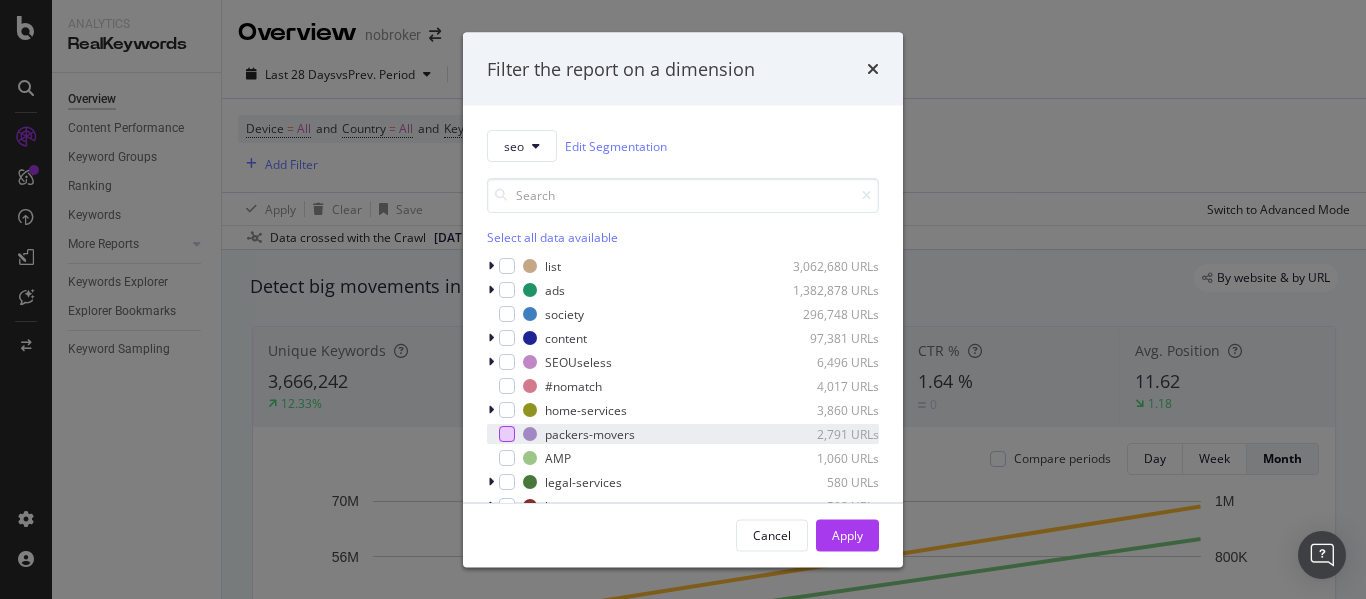 click at bounding box center [507, 434] 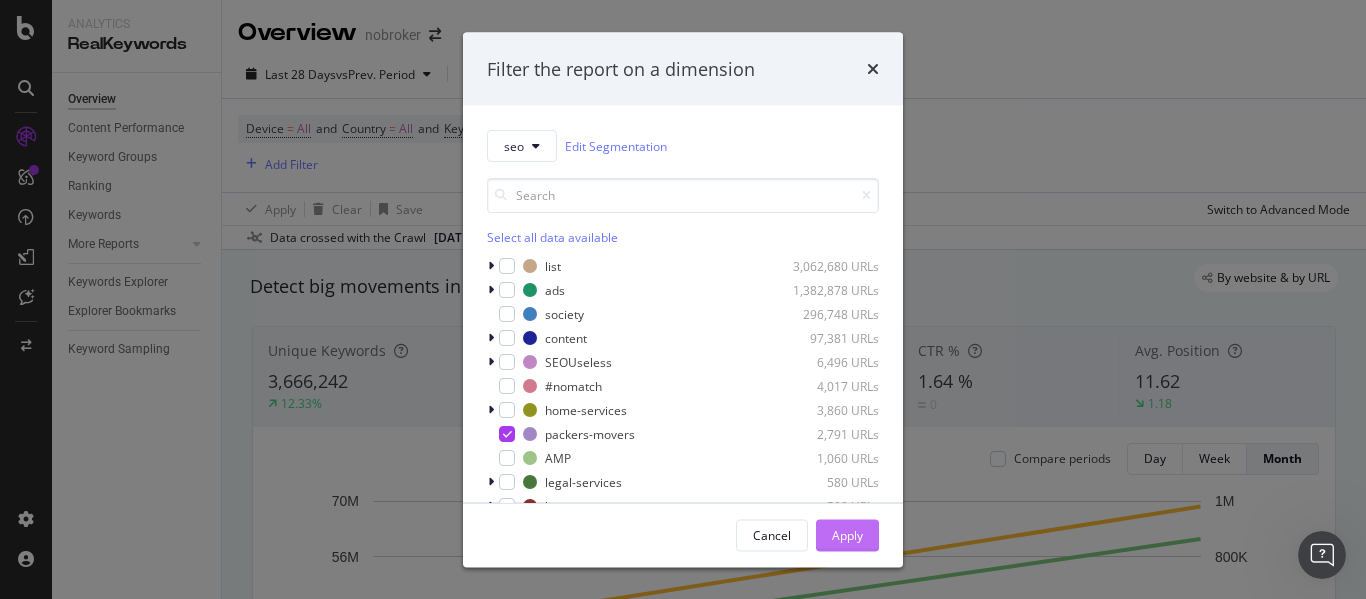 scroll, scrollTop: 0, scrollLeft: 0, axis: both 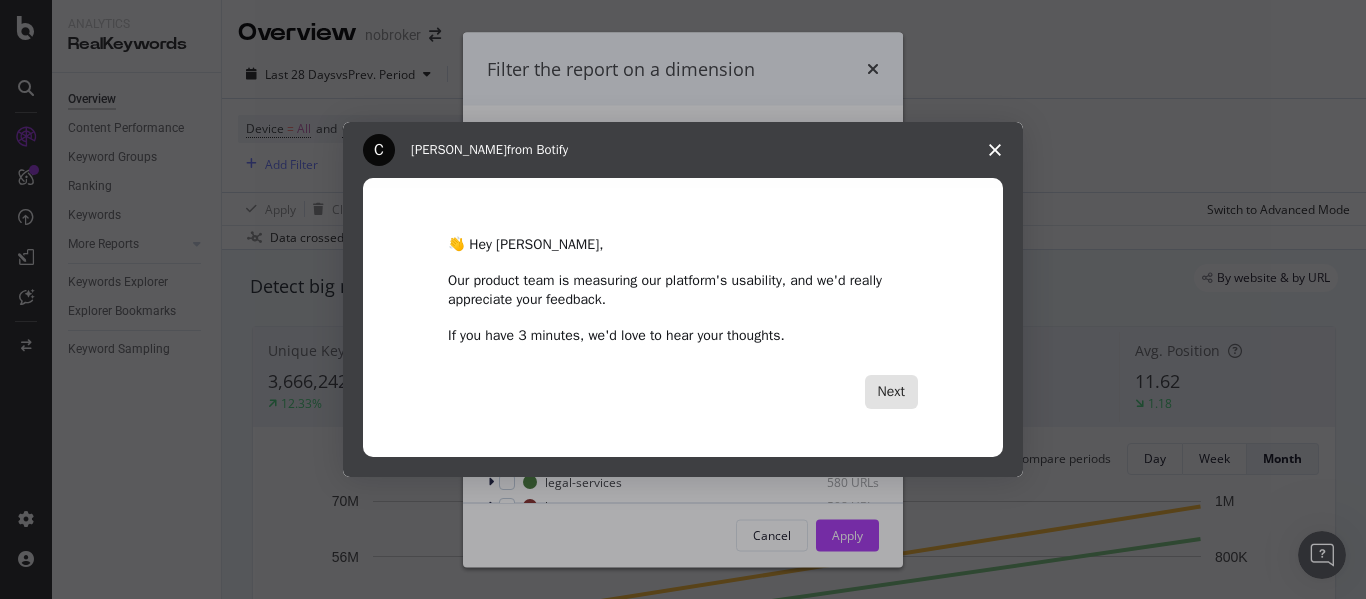 click on "Next" at bounding box center [891, 392] 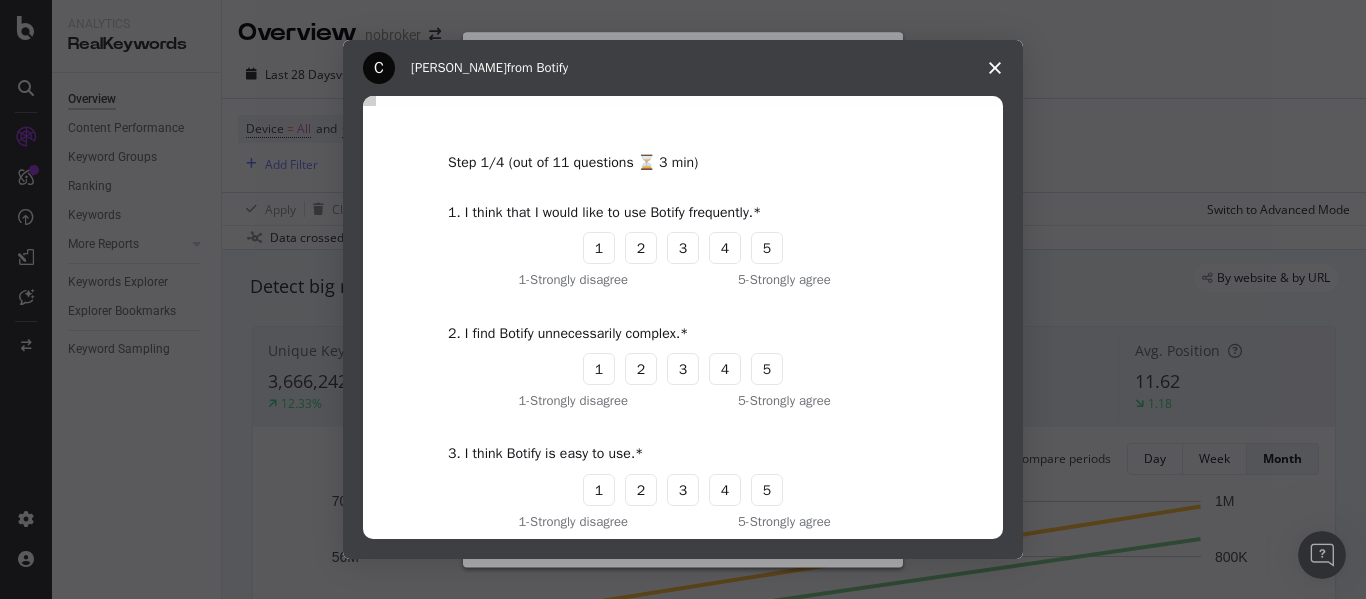 click 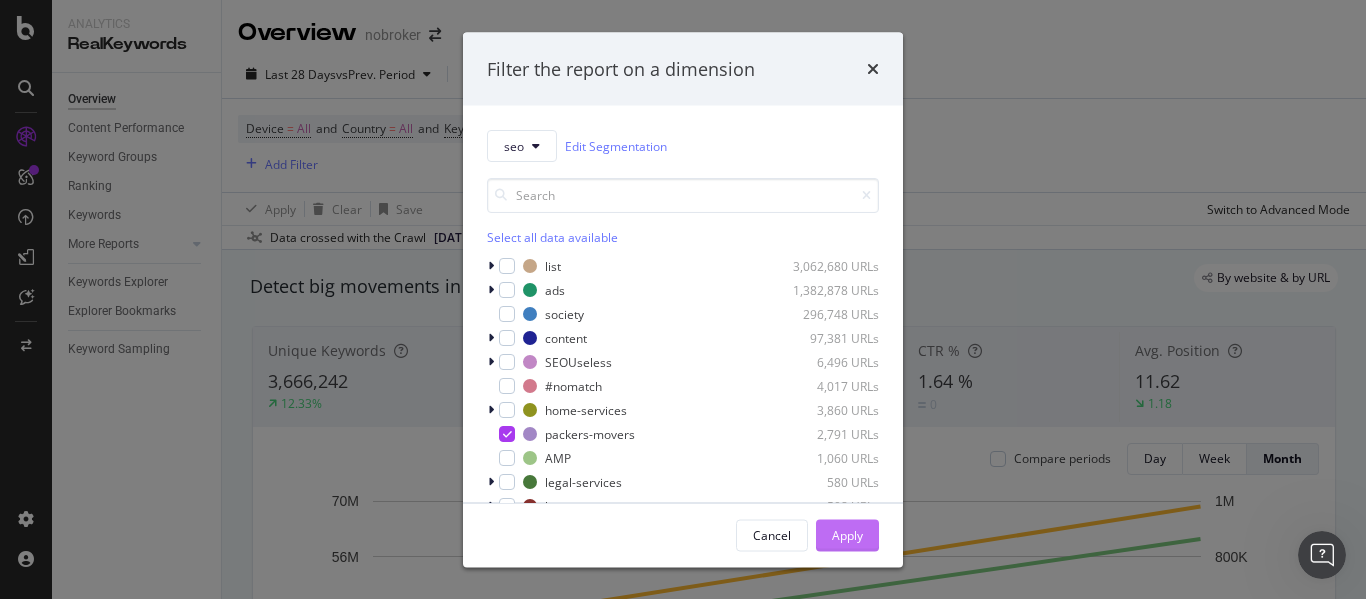 click on "Apply" at bounding box center (847, 534) 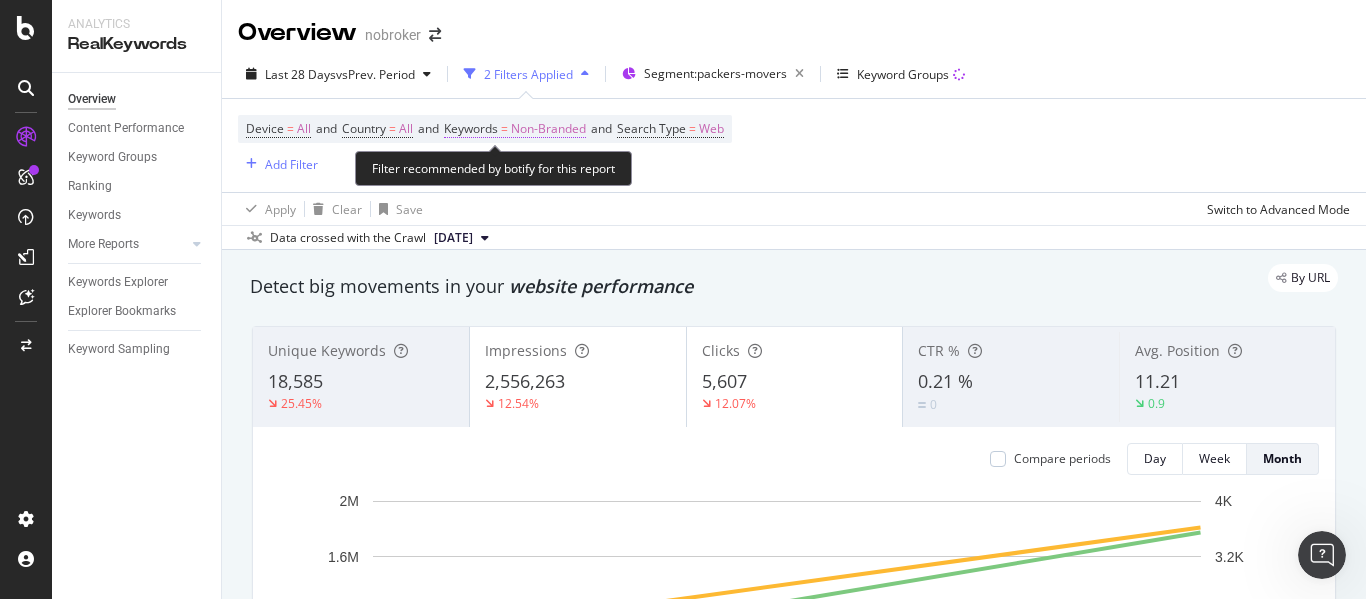 click on "Non-Branded" at bounding box center (548, 129) 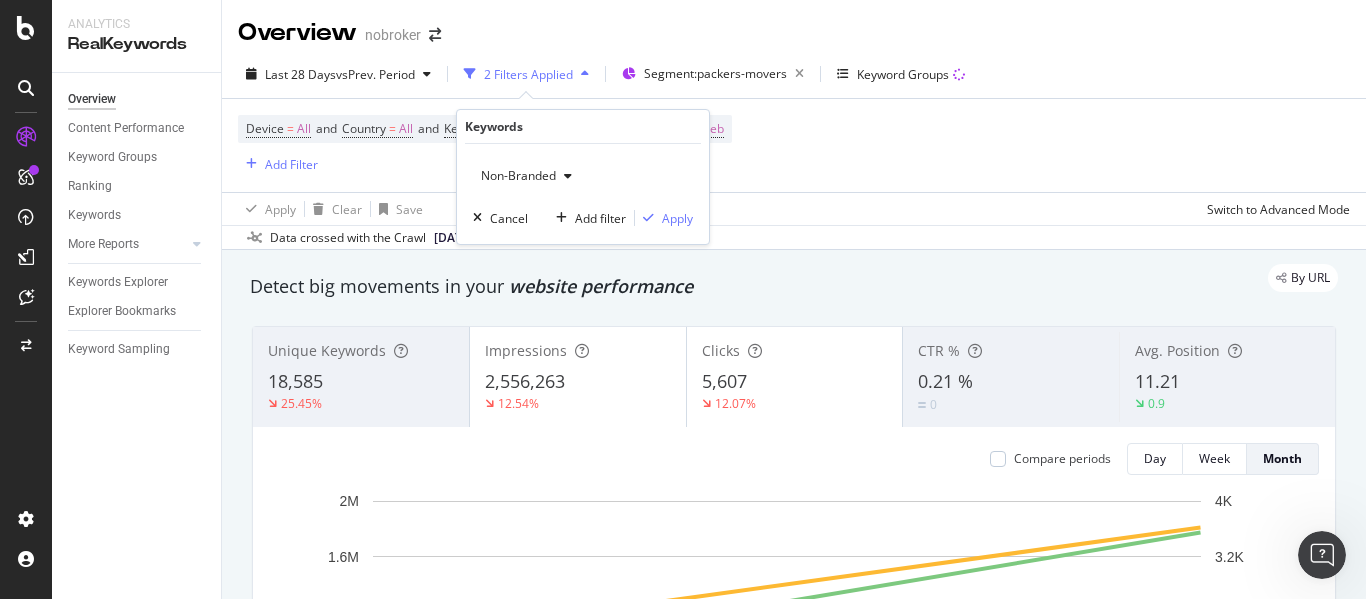 click on "Non-Branded" at bounding box center [514, 175] 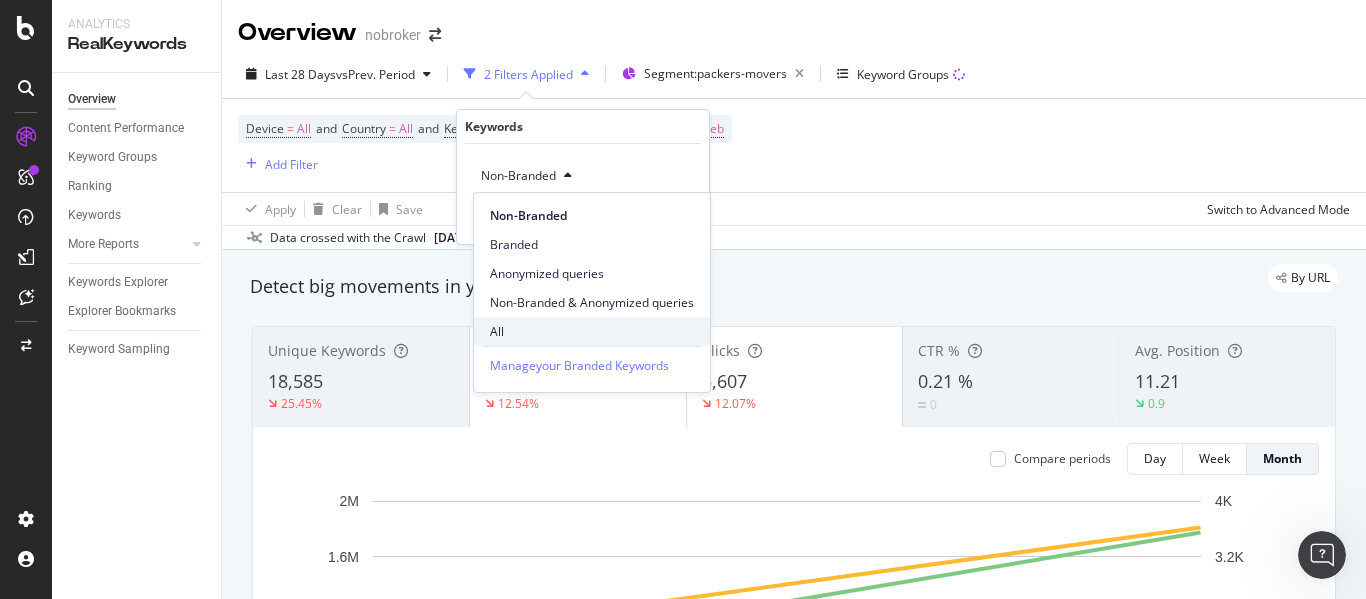 click on "All" at bounding box center [592, 331] 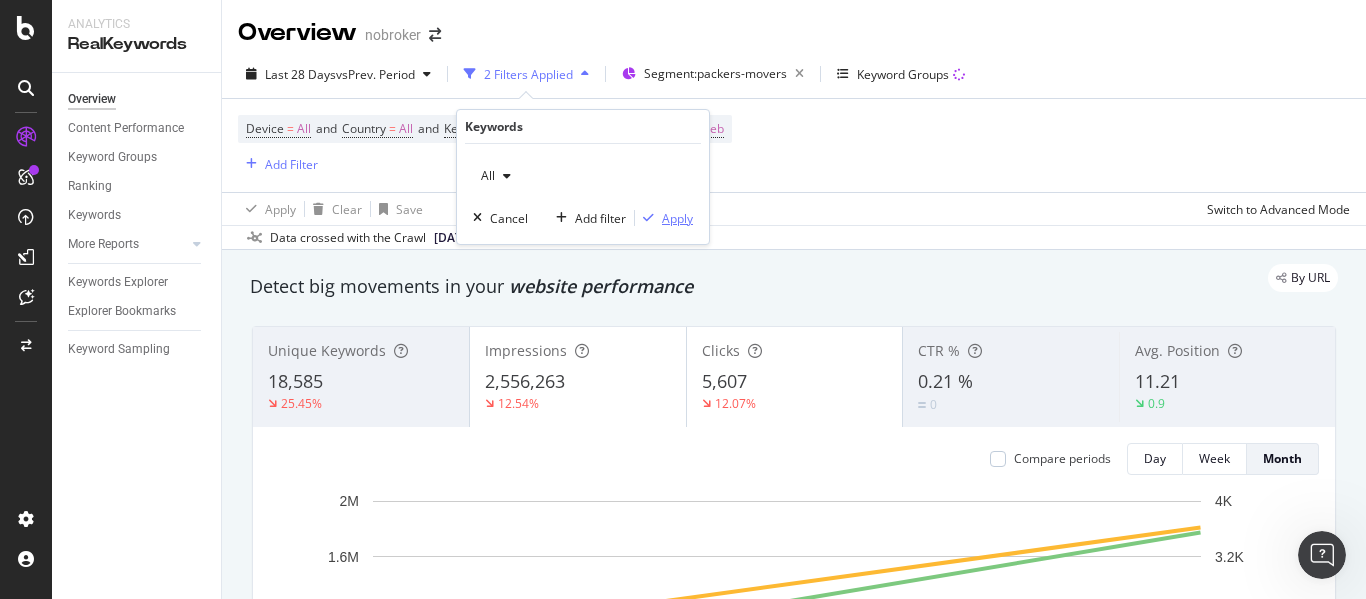 click on "Apply" at bounding box center [677, 218] 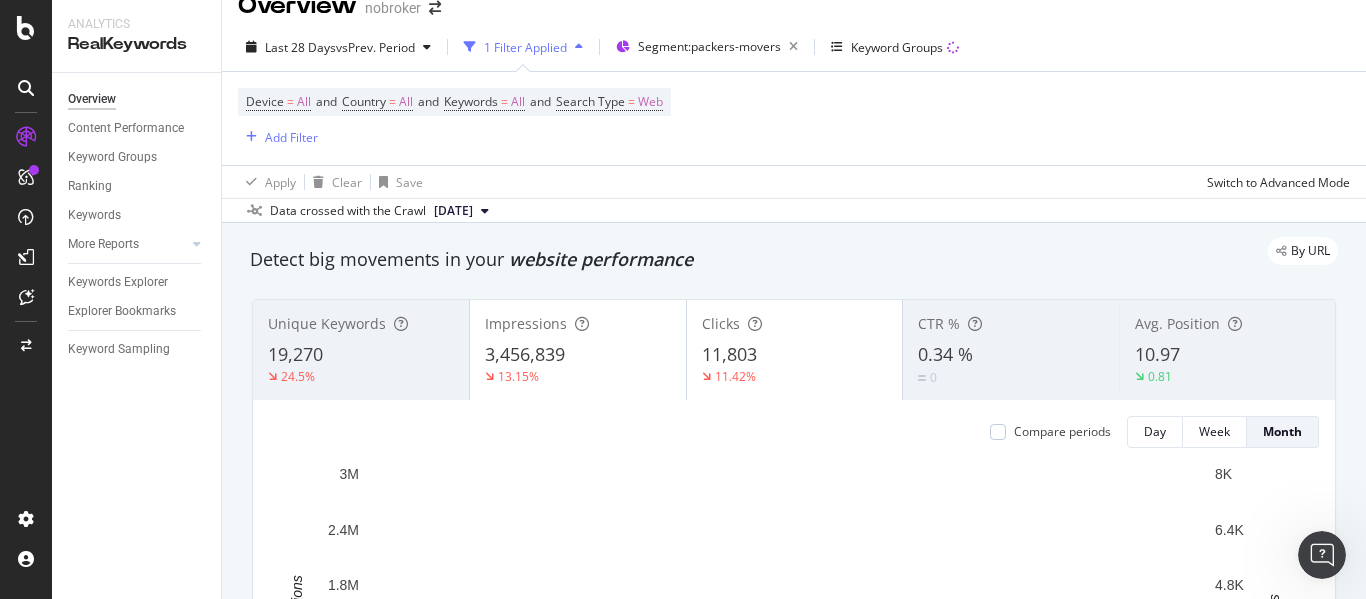 scroll, scrollTop: 0, scrollLeft: 0, axis: both 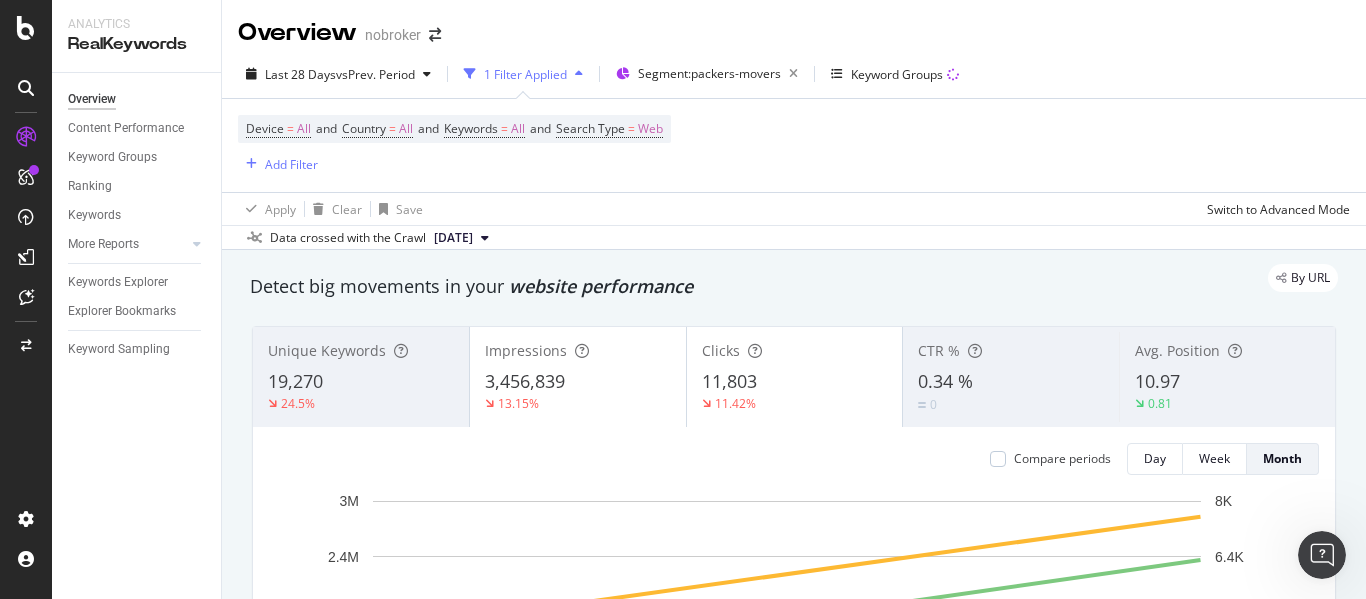 click on "Last 28 Days  vs  Prev. Period 1 Filter Applied Segment:  packers-movers Keyword Groups Device   =     All  and  Country   =     All  and  Keywords   =     All  and  Search Type   =     Web Add Filter Apply Clear Save Switch to Advanced Mode Data crossed with the Crawl [DATE]" at bounding box center [794, 150] 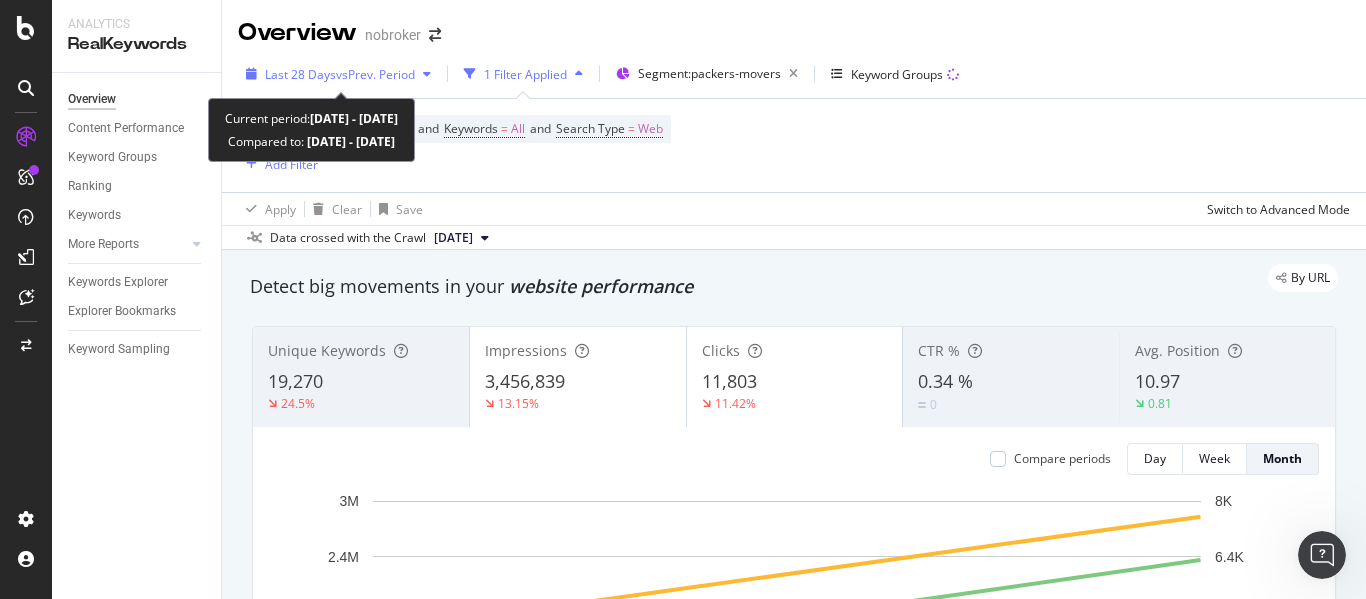 click on "vs  Prev. Period" at bounding box center (375, 74) 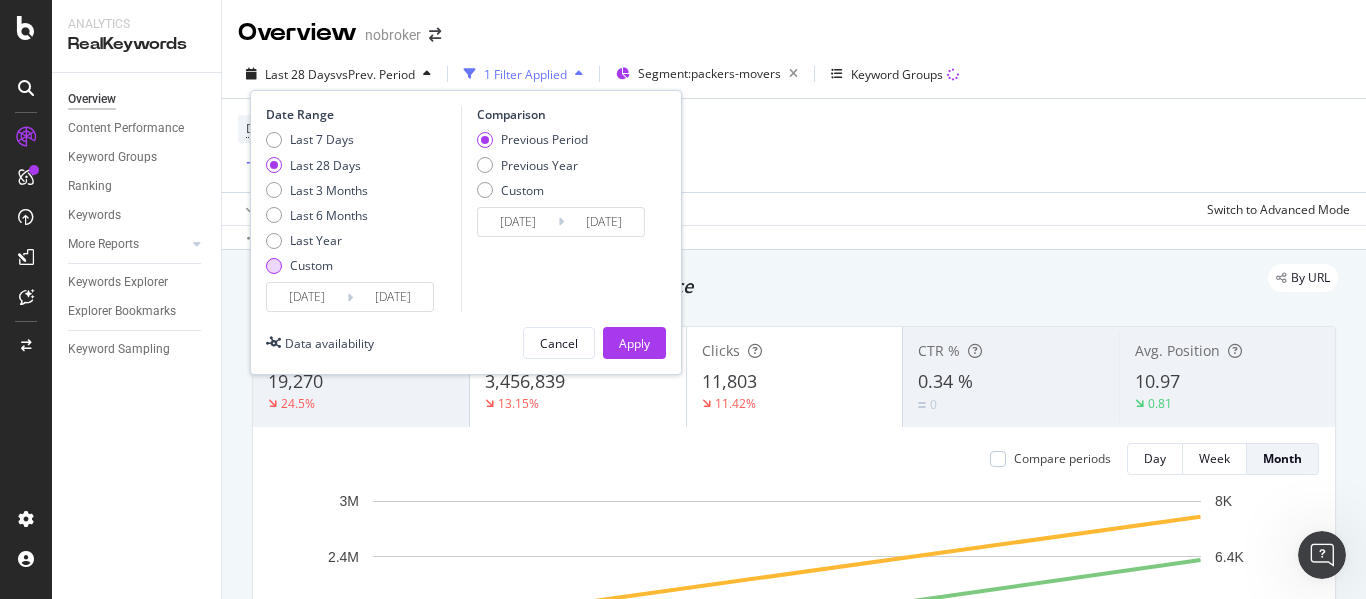 click at bounding box center [274, 266] 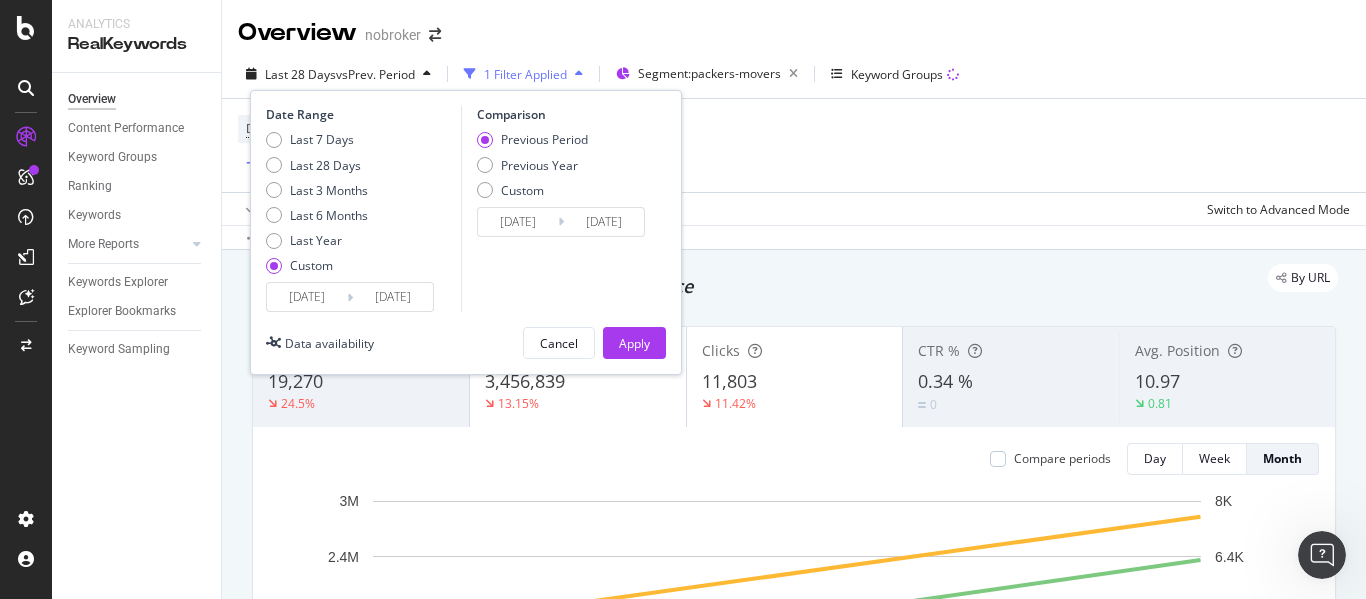 click on "[DATE]" at bounding box center [307, 297] 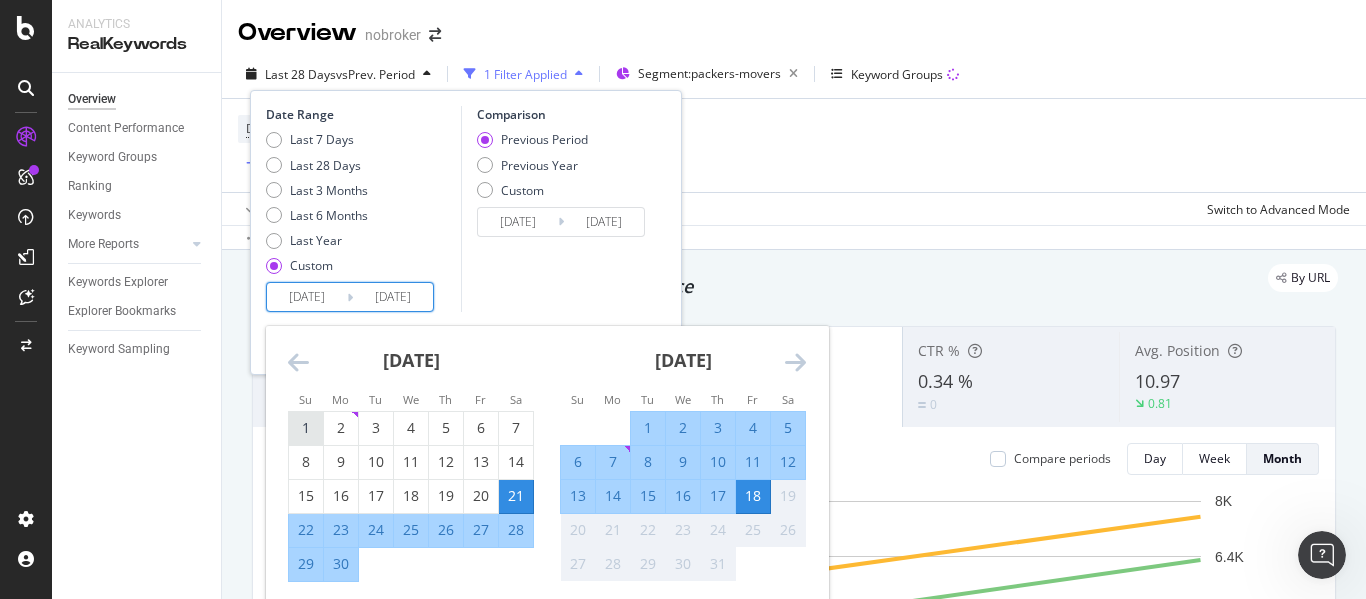 click on "1" at bounding box center [306, 428] 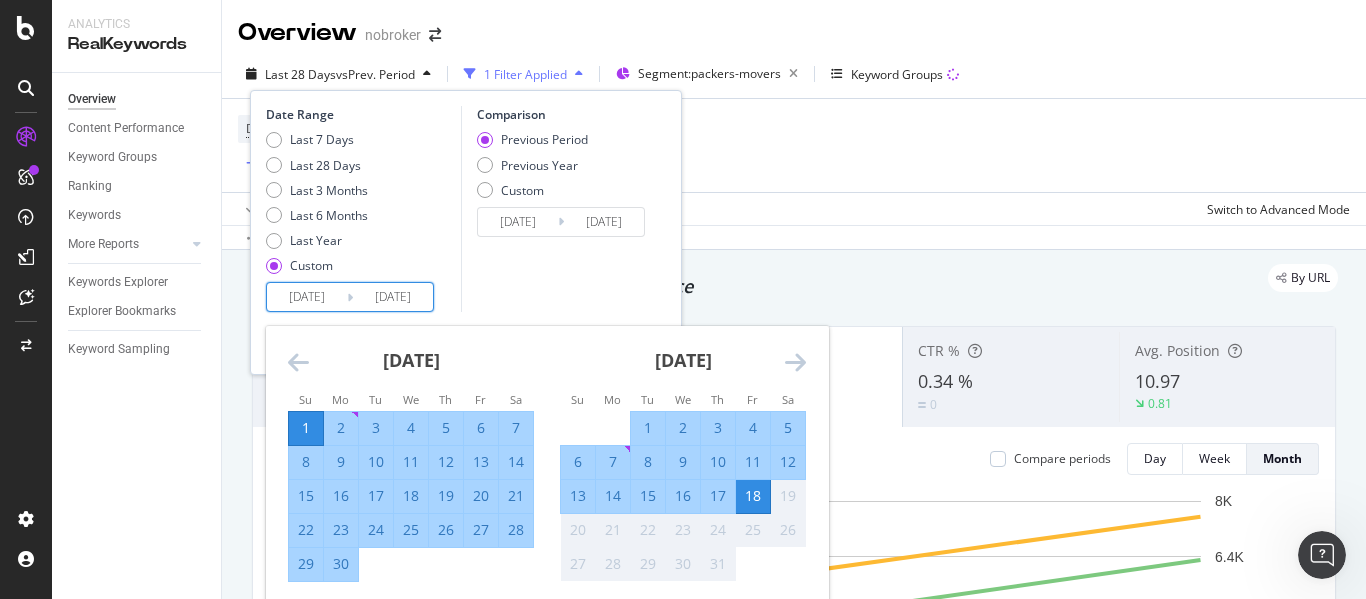 click on "18" at bounding box center [753, 496] 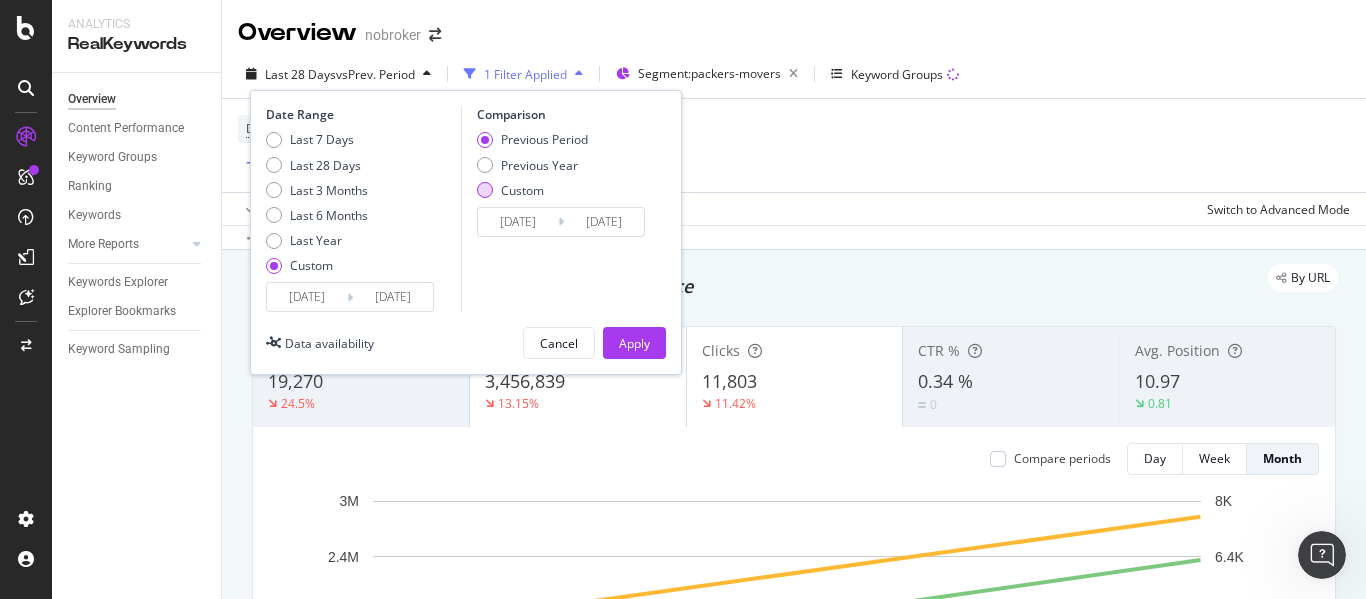 click at bounding box center (485, 190) 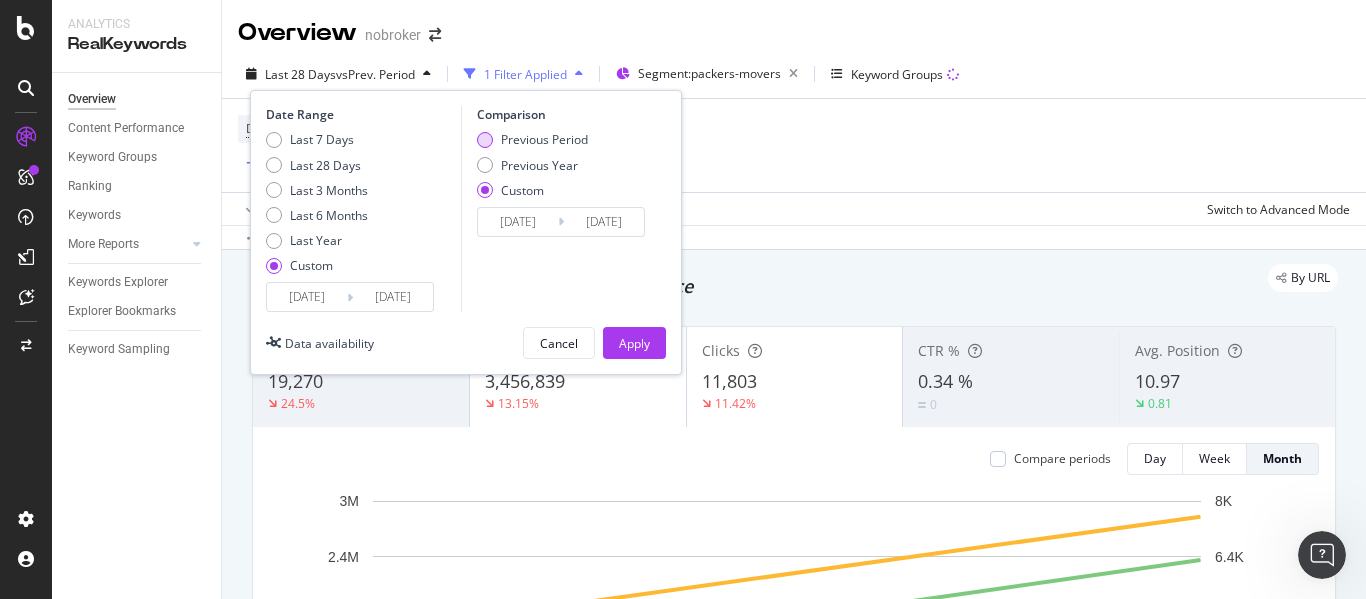 click at bounding box center (485, 140) 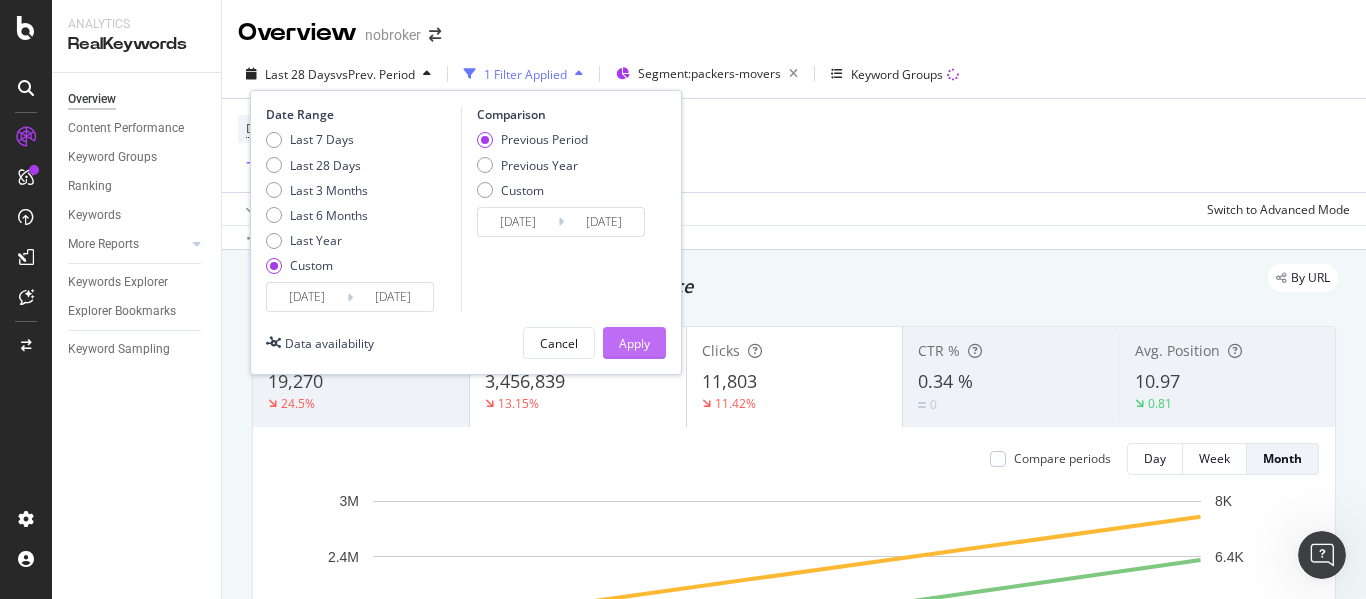 click on "Apply" at bounding box center (634, 343) 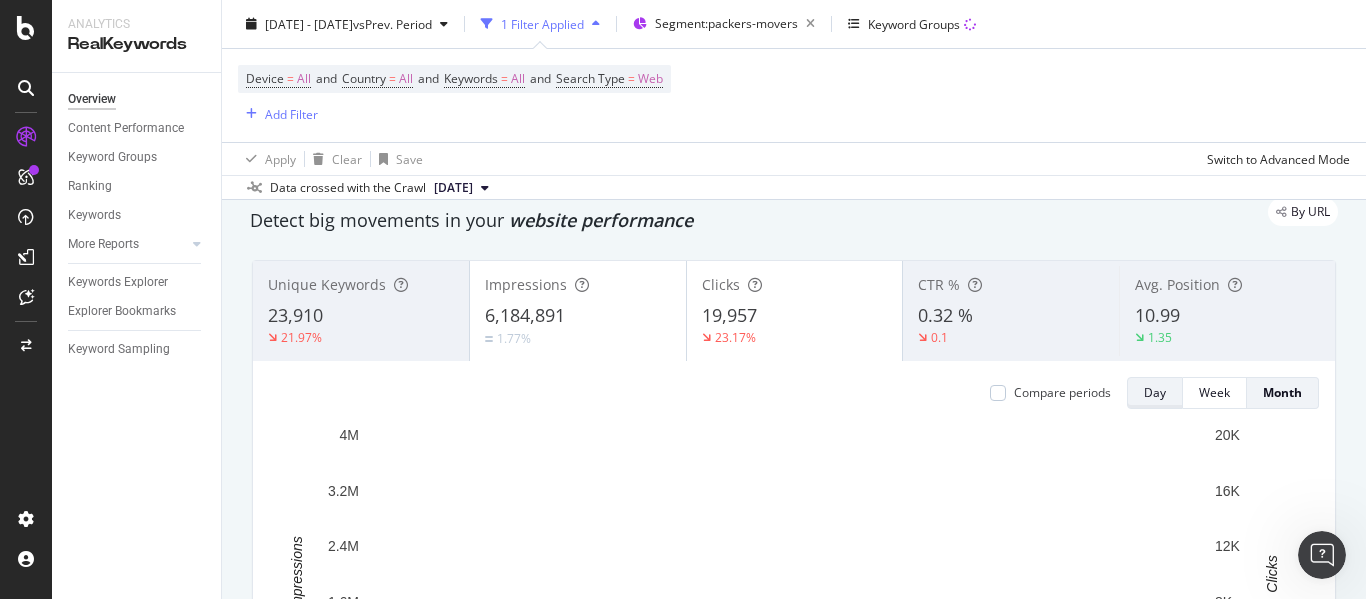 scroll, scrollTop: 100, scrollLeft: 0, axis: vertical 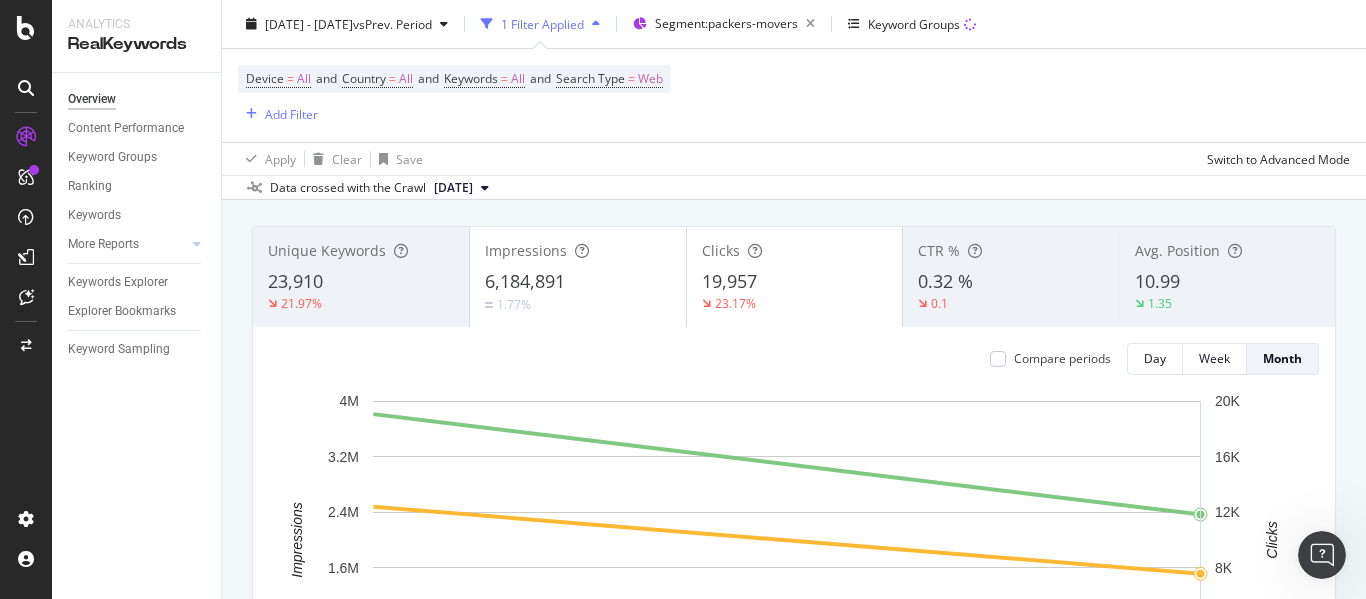 click on "10.99" at bounding box center [1157, 281] 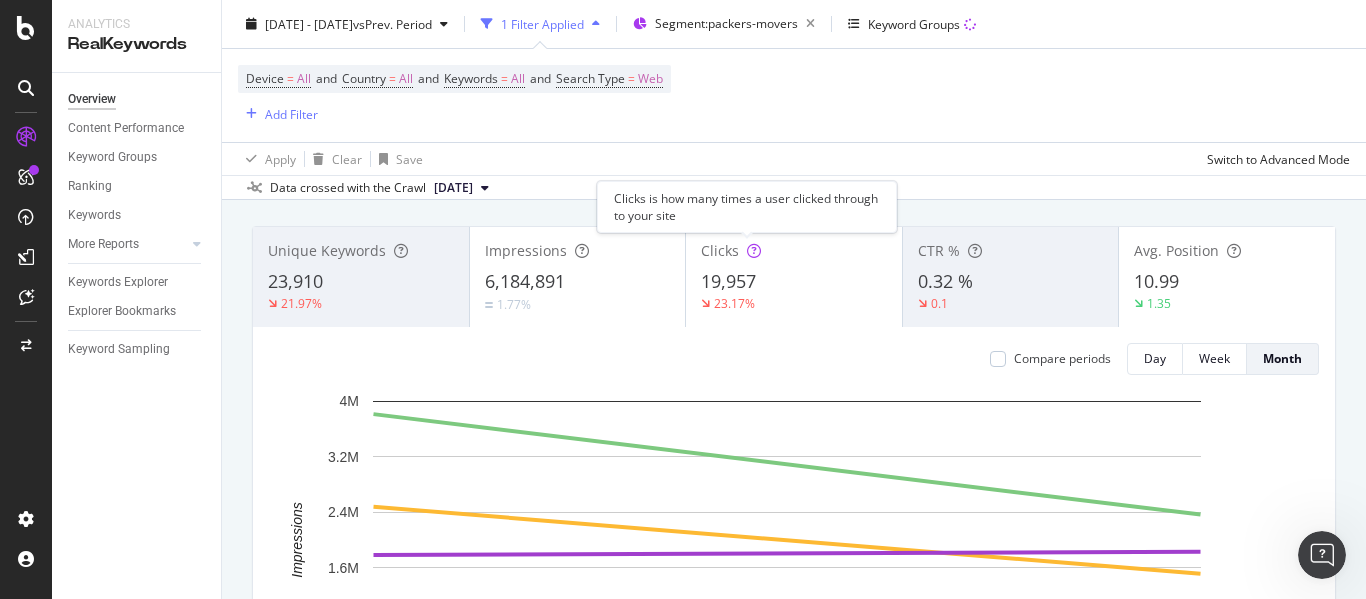 click at bounding box center (754, 251) 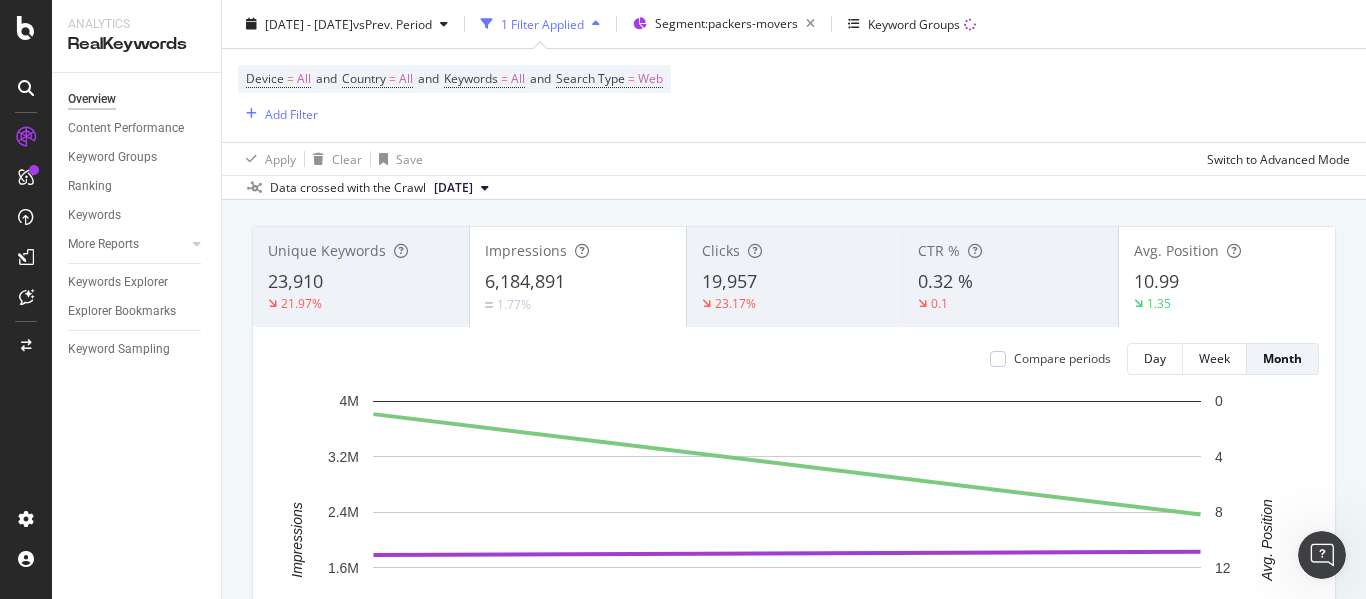click on "6,184,891" at bounding box center [578, 282] 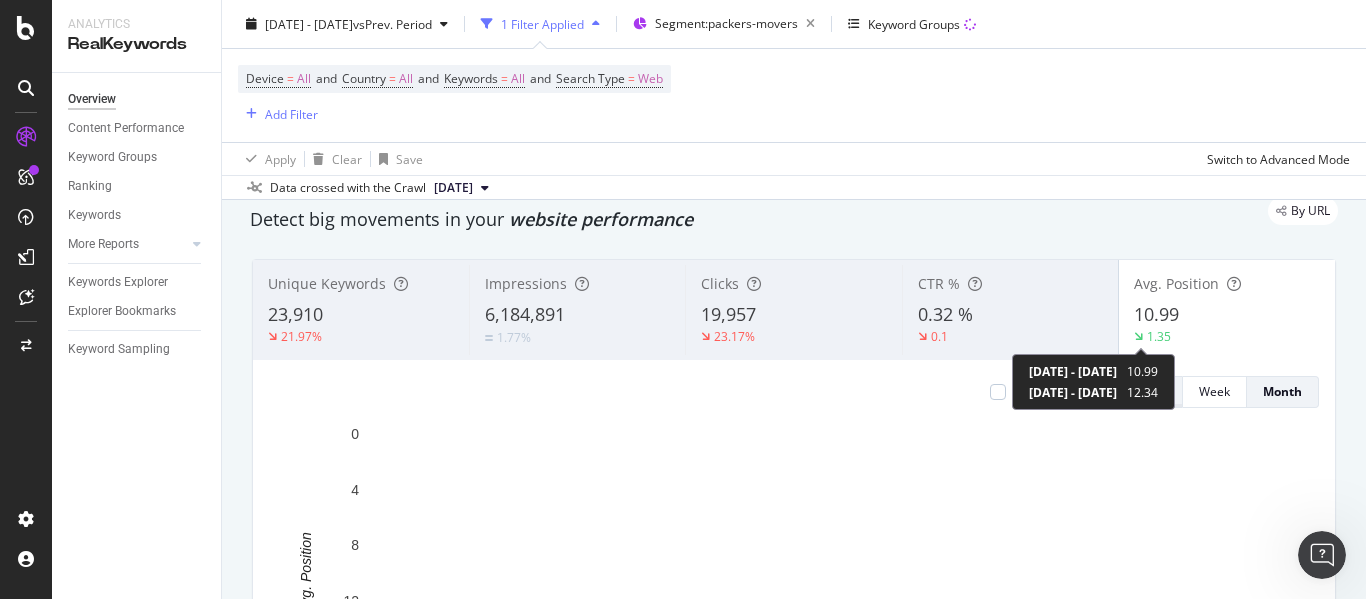 scroll, scrollTop: 100, scrollLeft: 0, axis: vertical 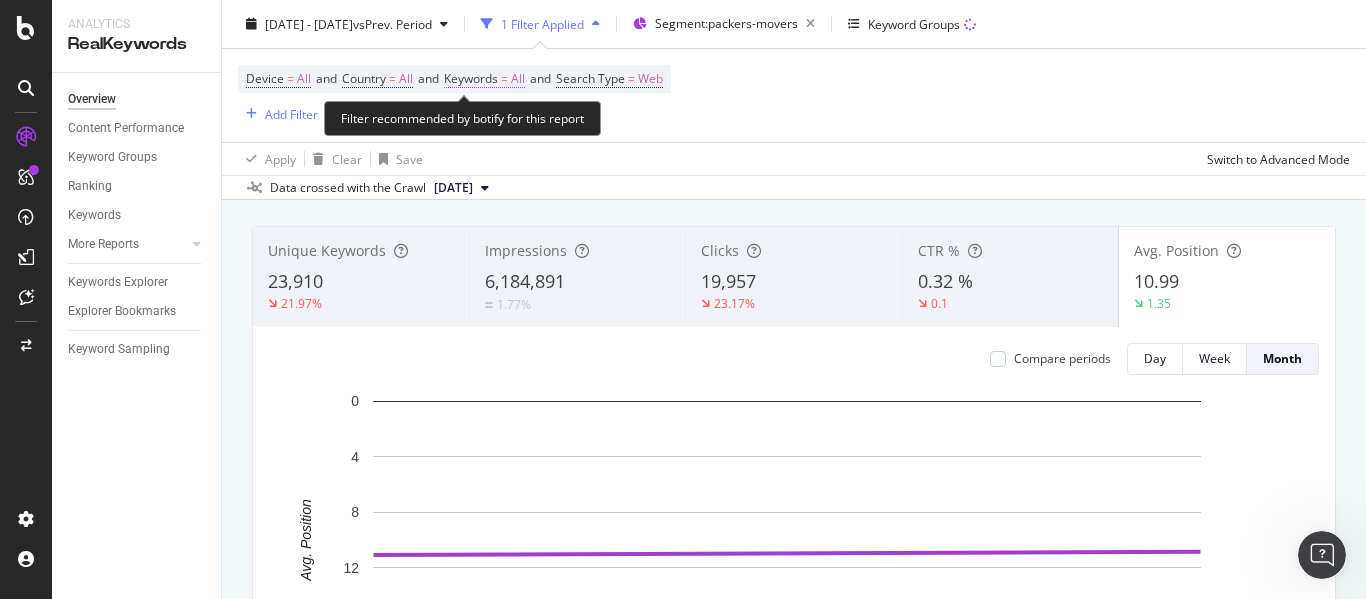 click on "All" at bounding box center [518, 79] 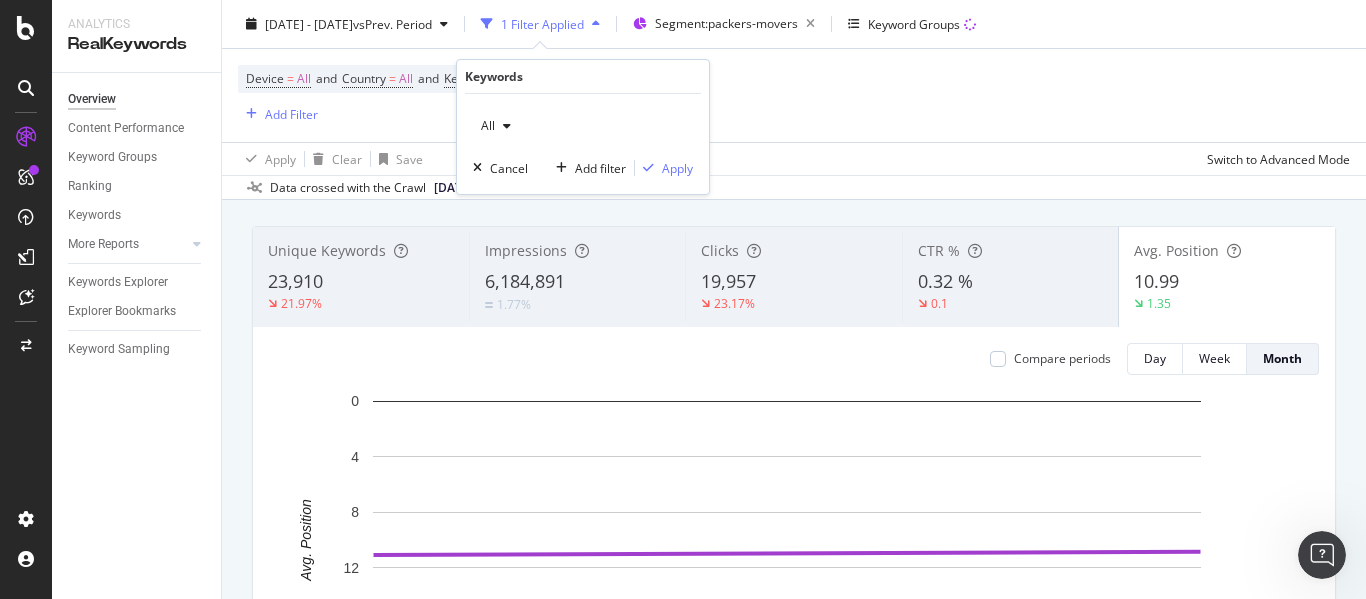 click at bounding box center (507, 126) 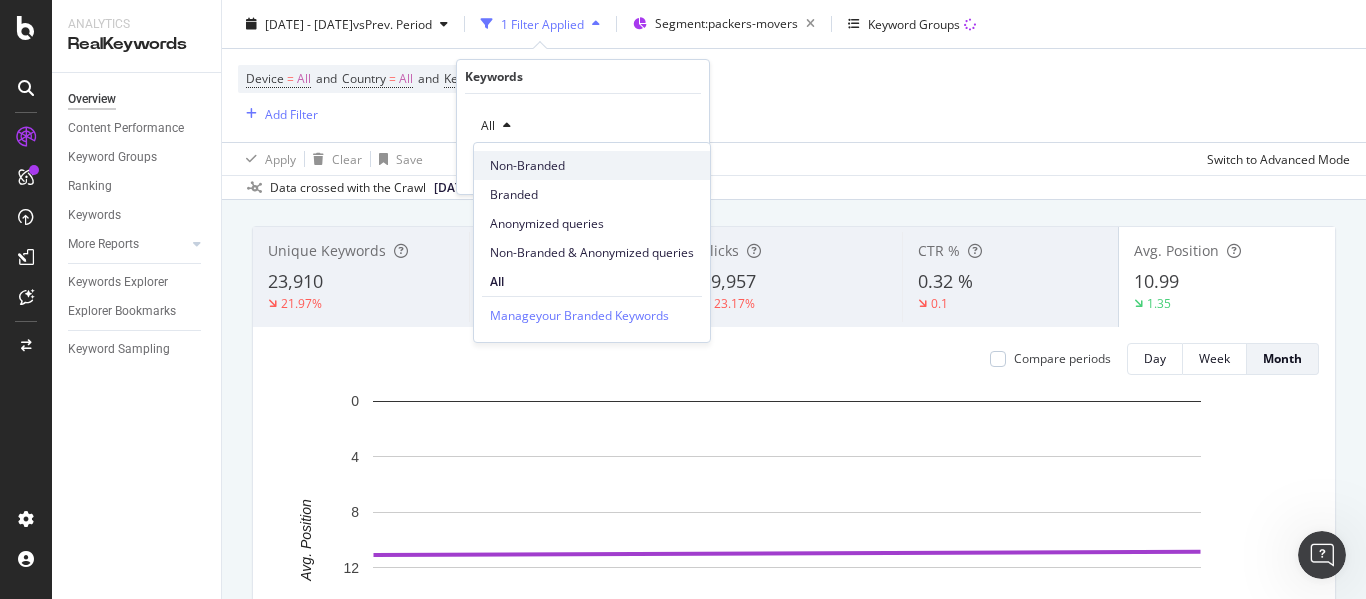 click on "Non-Branded" at bounding box center (592, 166) 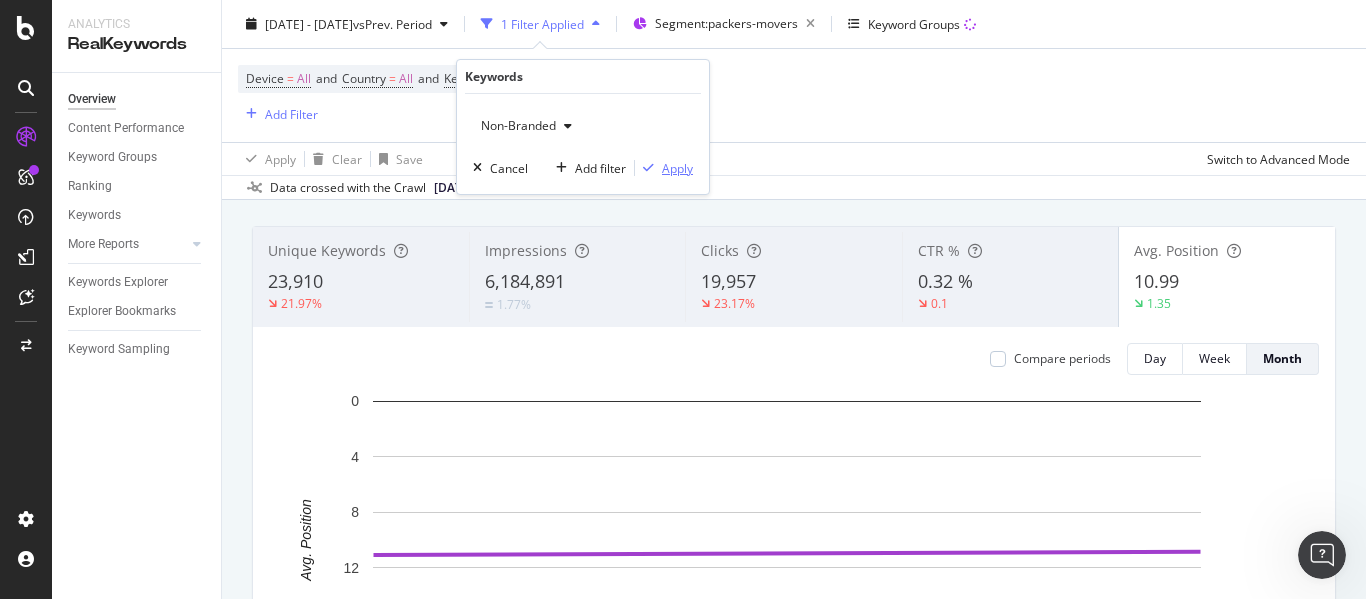 click on "Apply" at bounding box center [677, 168] 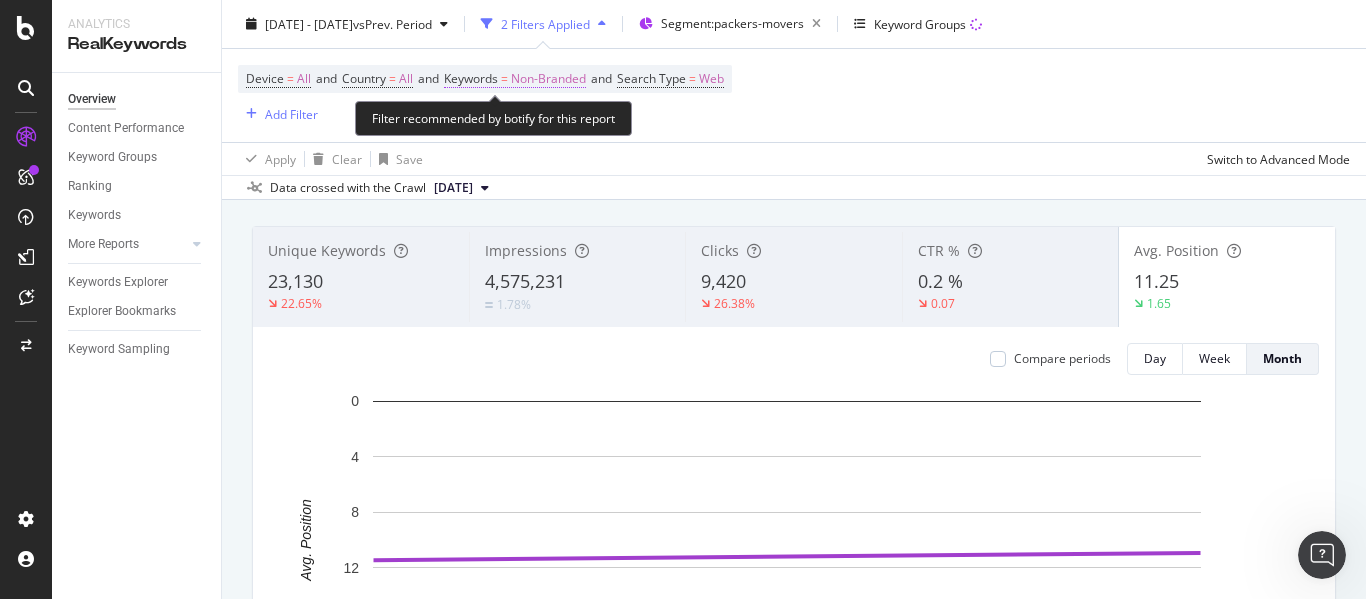click on "Non-Branded" at bounding box center (548, 79) 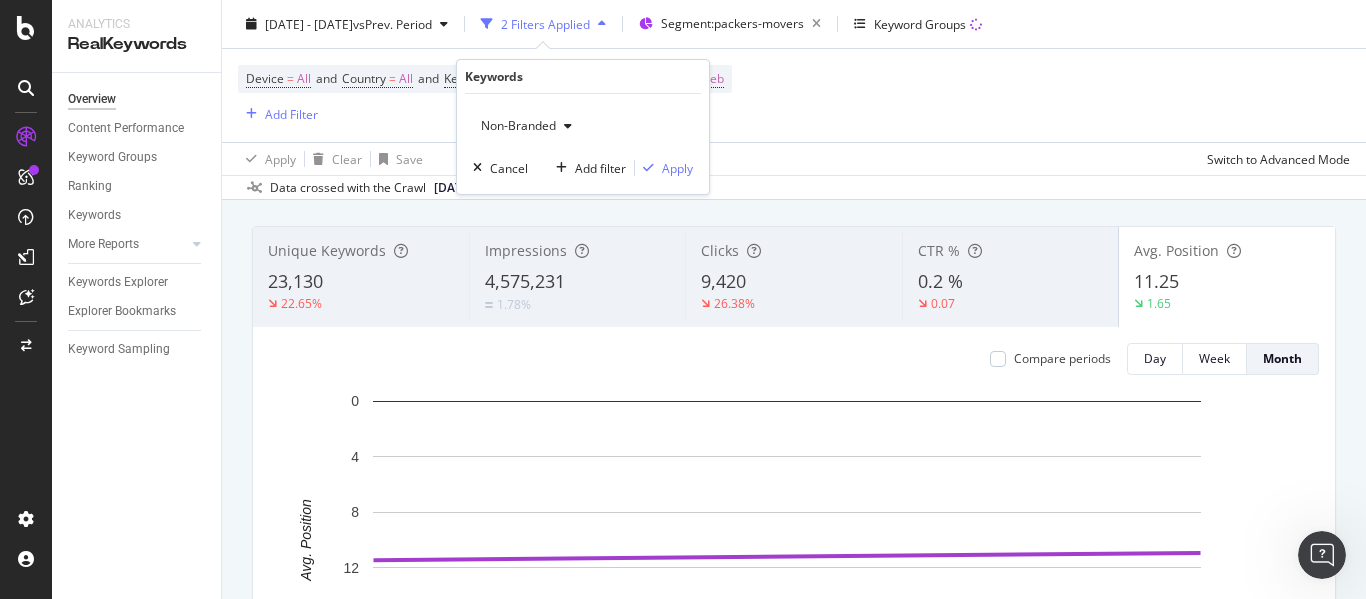 click on "Non-Branded" at bounding box center (514, 125) 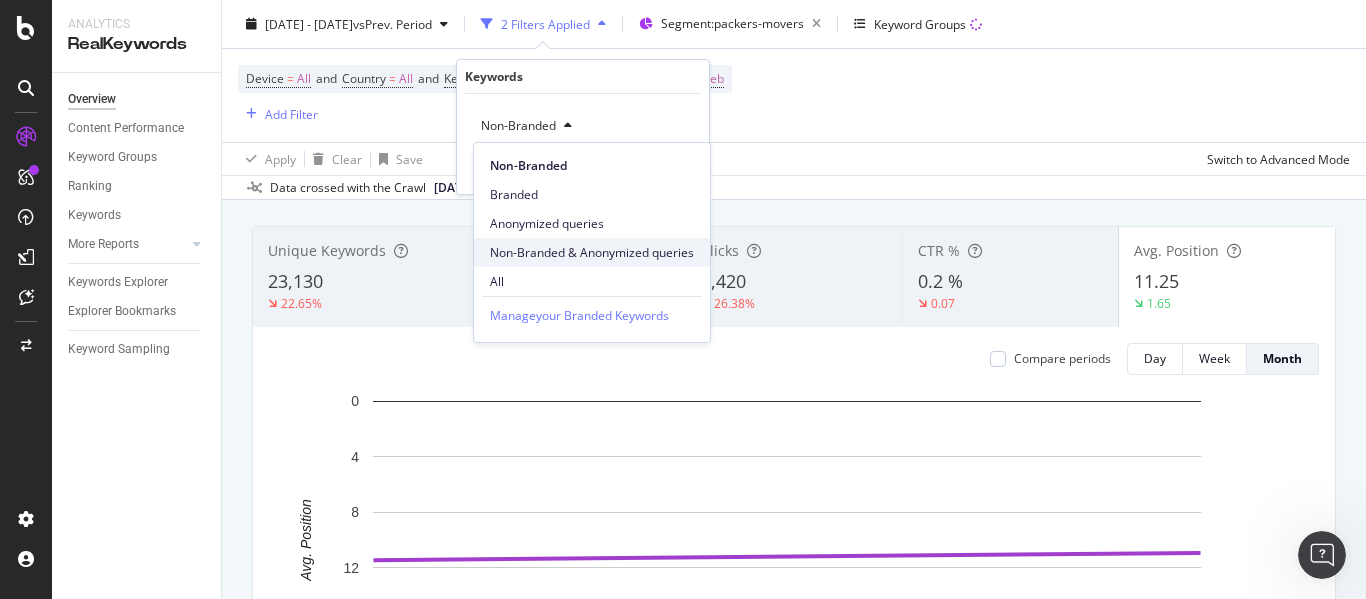 click on "Non-Branded & Anonymized queries" at bounding box center (592, 253) 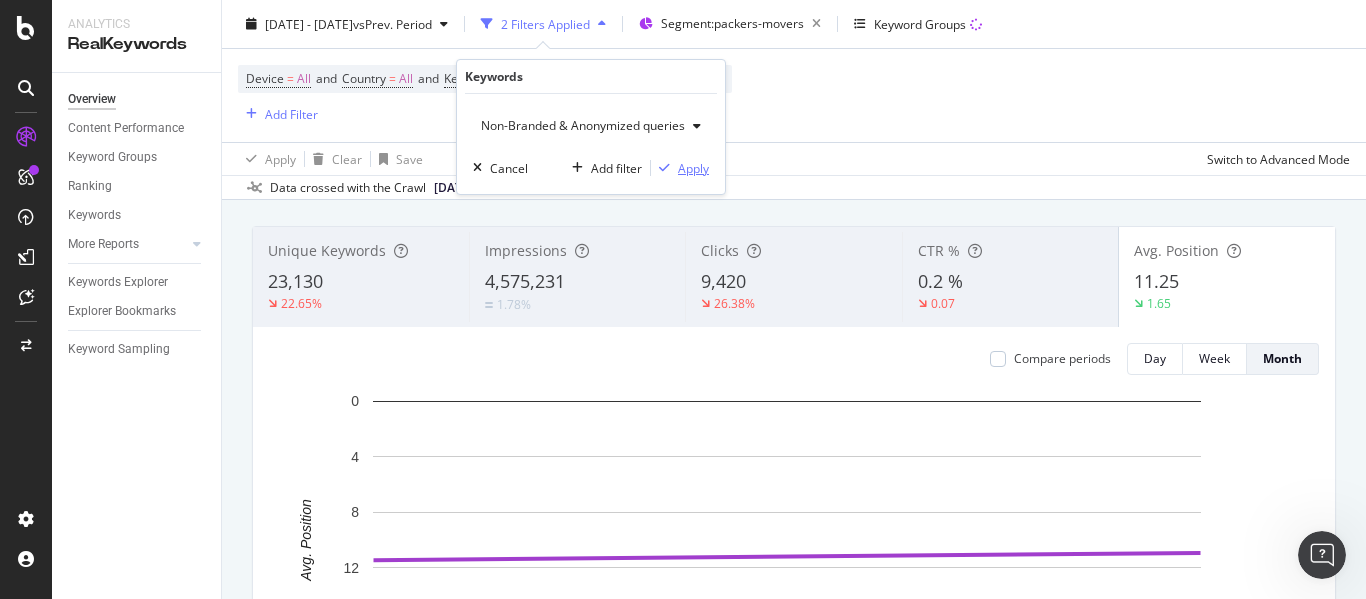 click on "Apply" at bounding box center (693, 168) 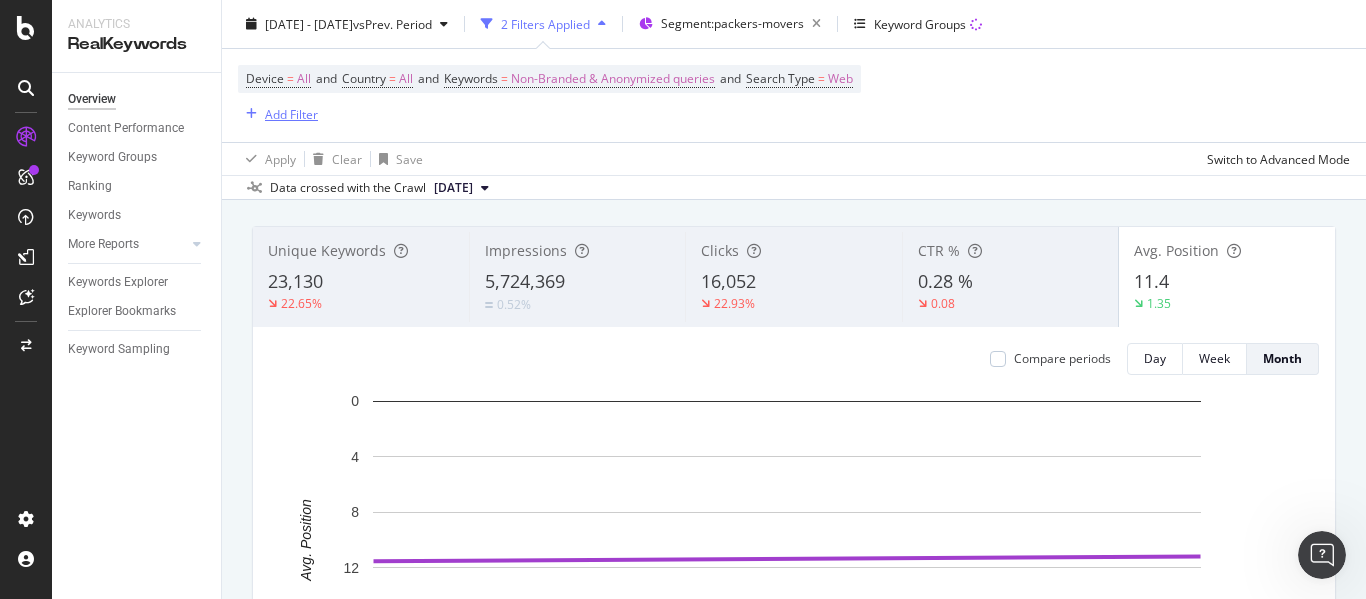click on "Add Filter" at bounding box center (291, 113) 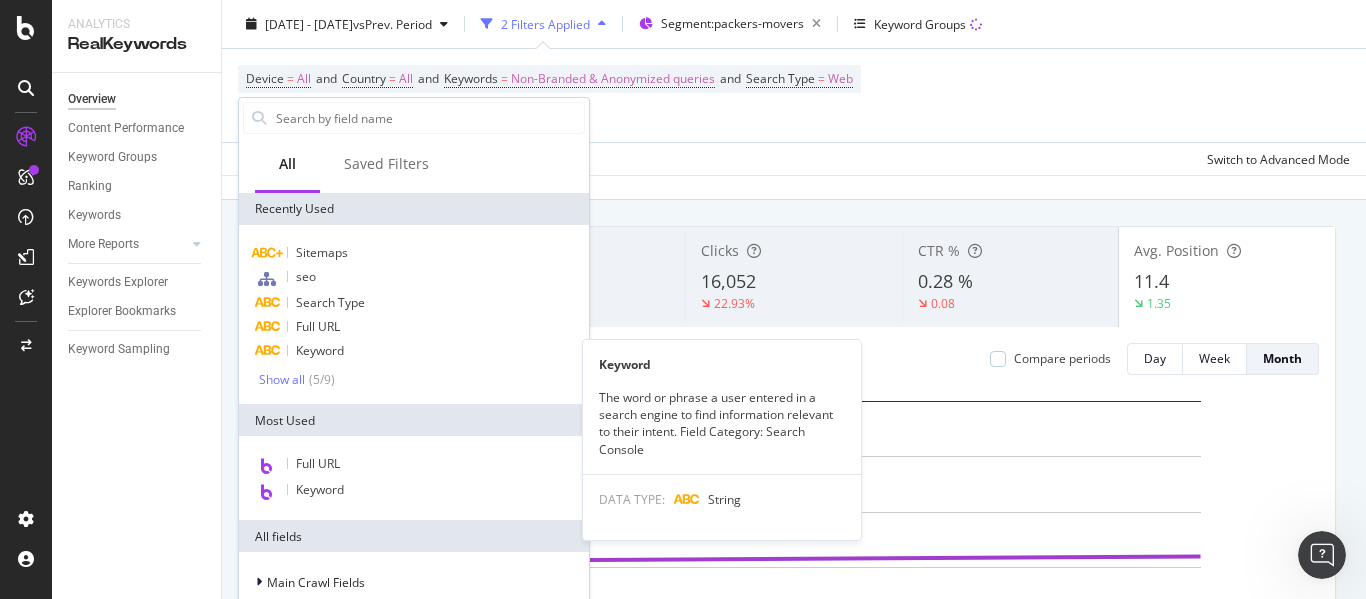 click on "Keyword" at bounding box center [320, 350] 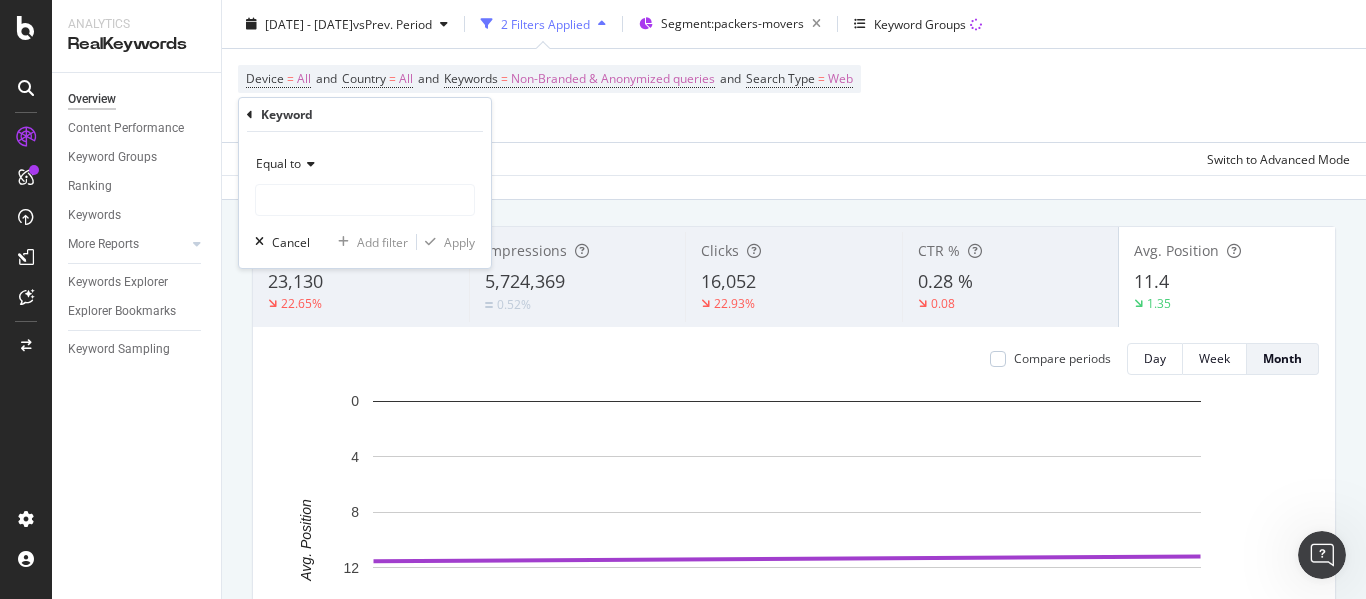 click at bounding box center (308, 164) 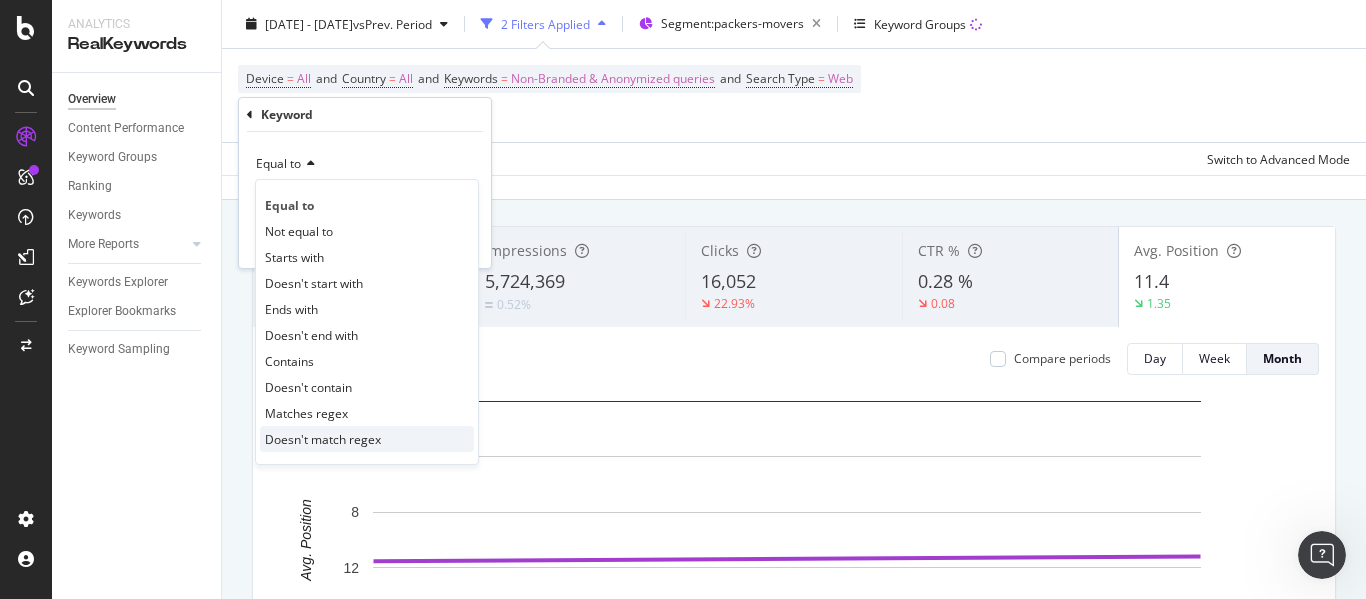 click on "Doesn't match regex" at bounding box center (323, 439) 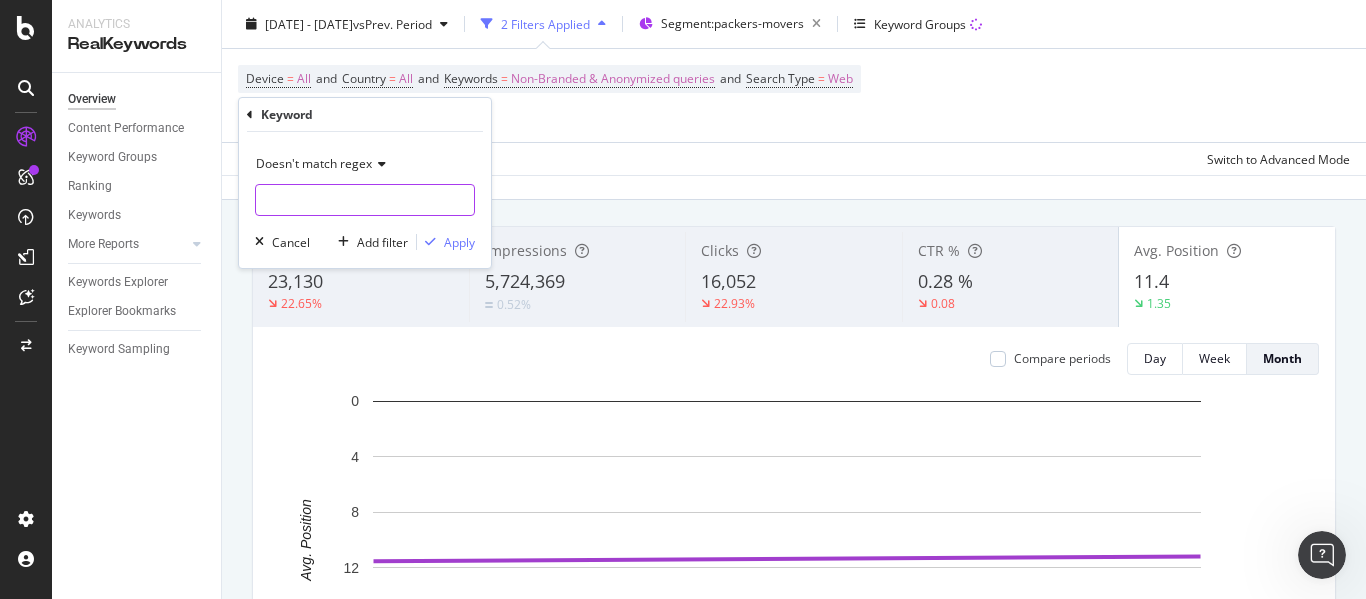 click at bounding box center [365, 200] 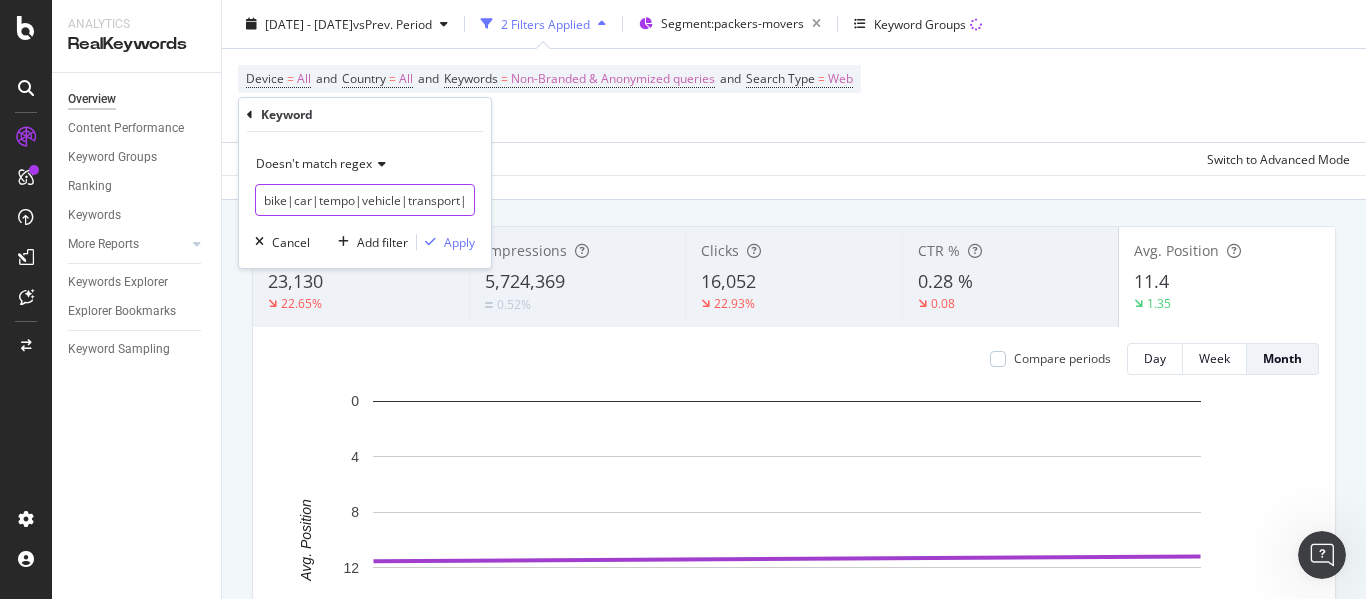 scroll, scrollTop: 0, scrollLeft: 53, axis: horizontal 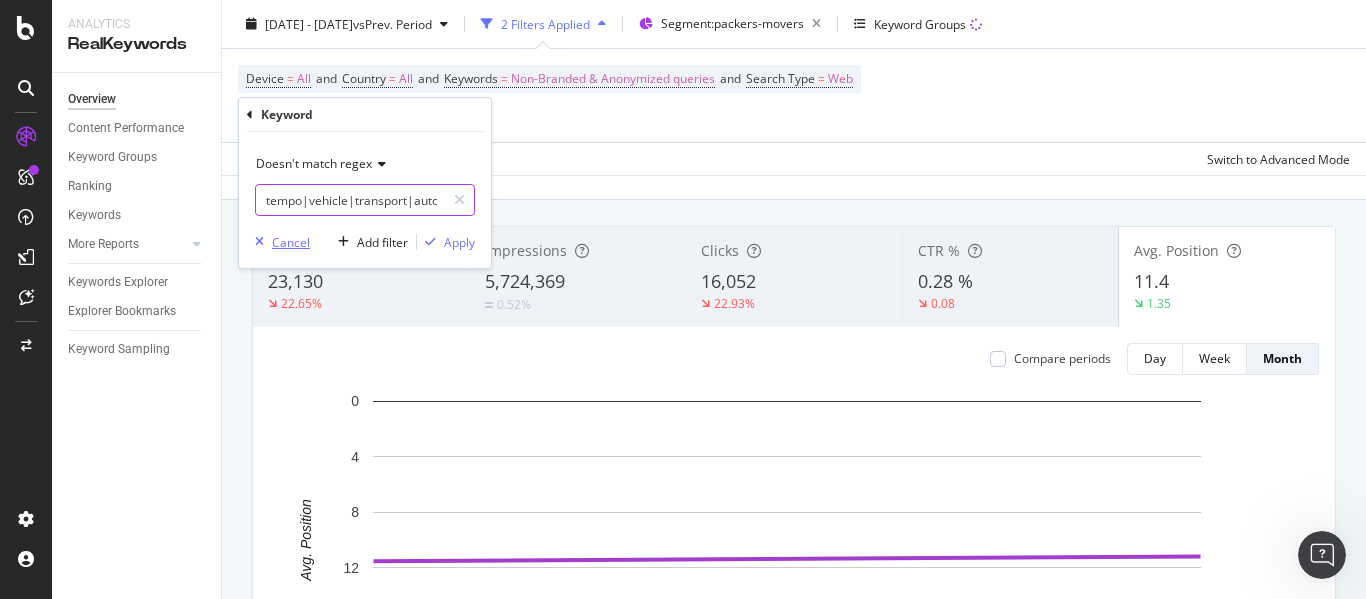 type on "bike|car|tempo|vehicle|transport|auto" 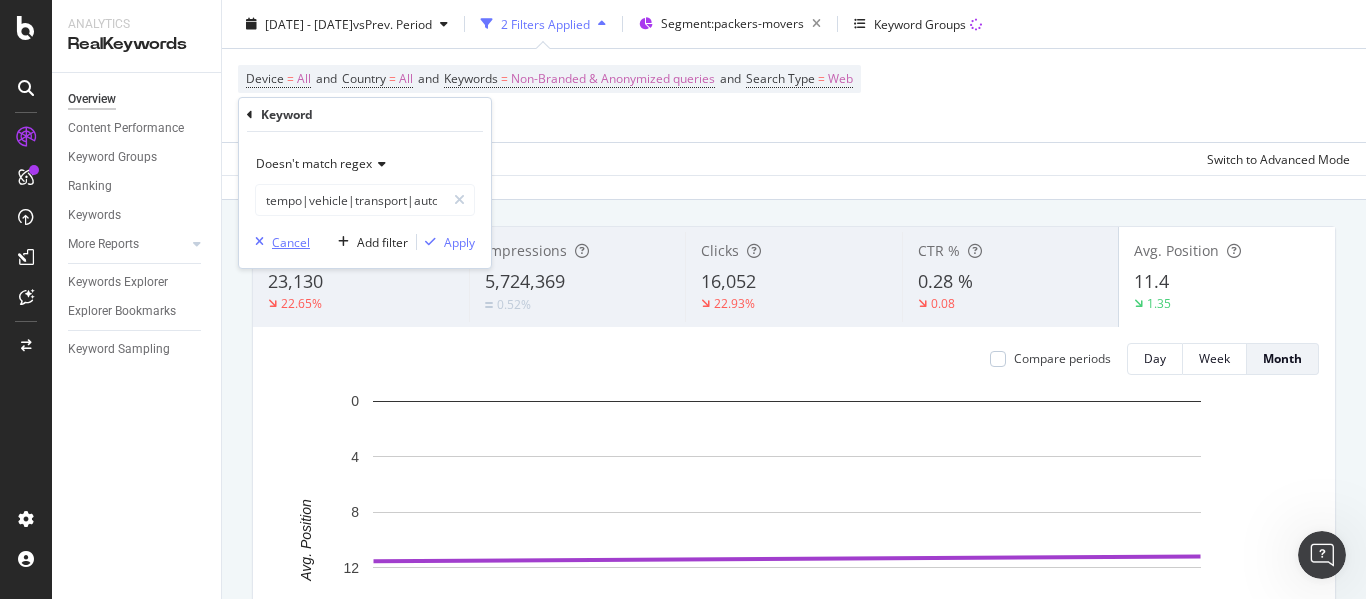 scroll, scrollTop: 0, scrollLeft: 0, axis: both 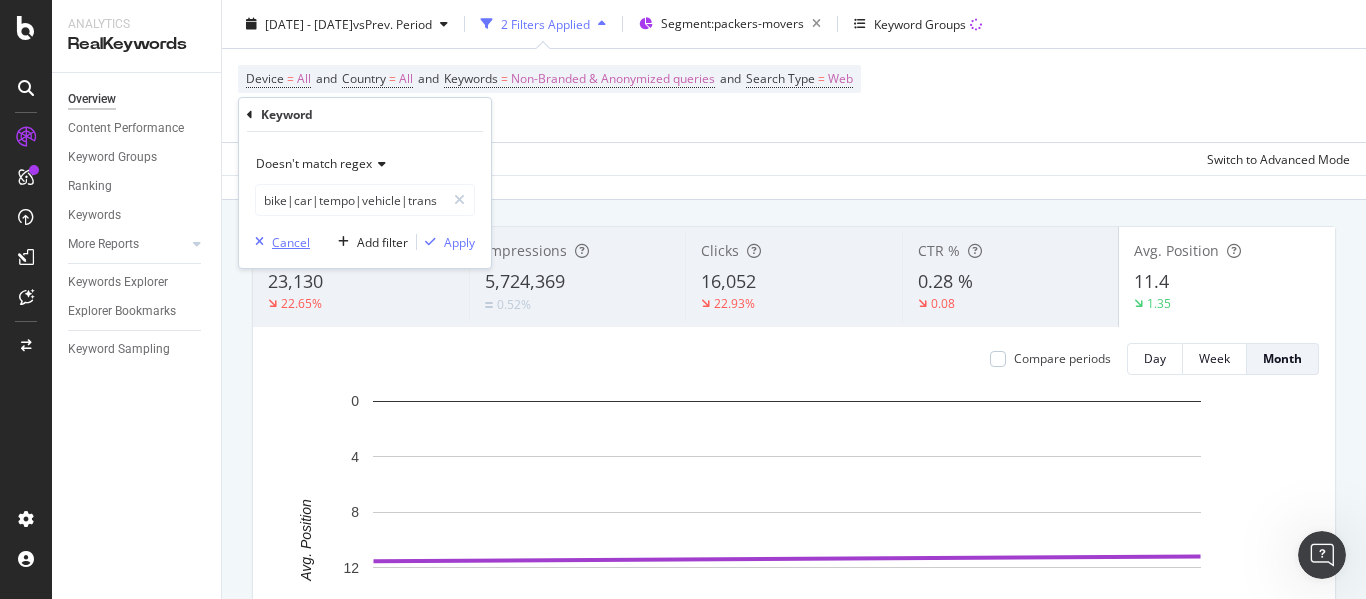 click on "Cancel" at bounding box center (291, 242) 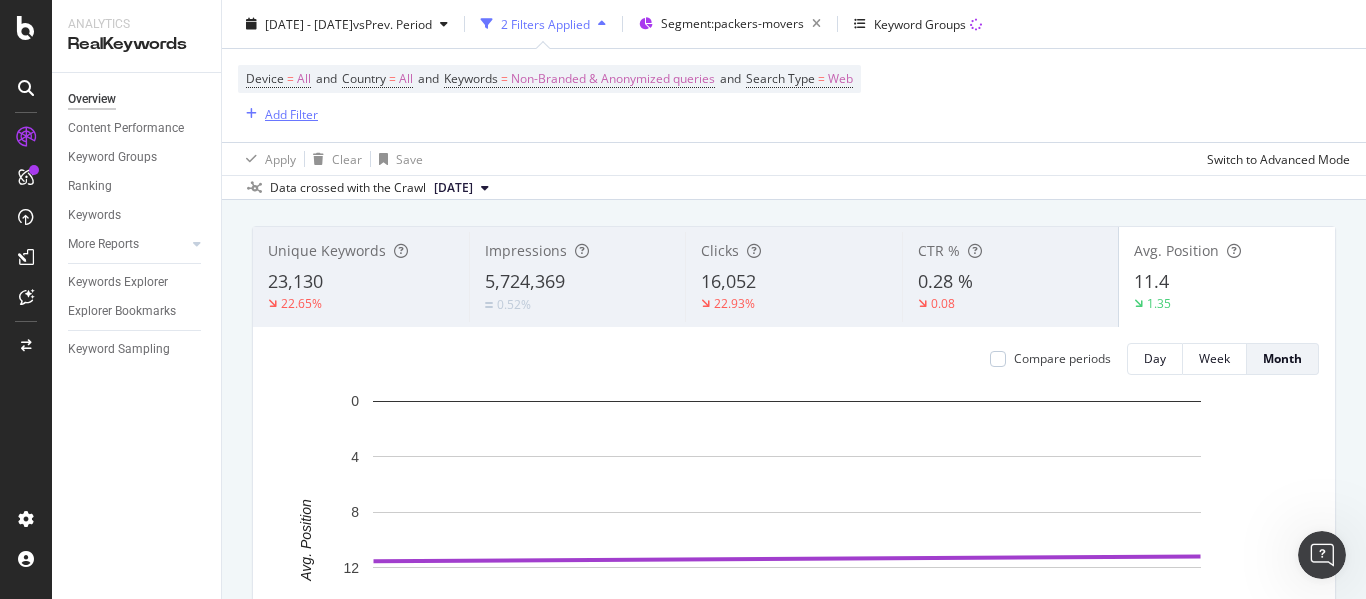 click on "Add Filter" at bounding box center [291, 113] 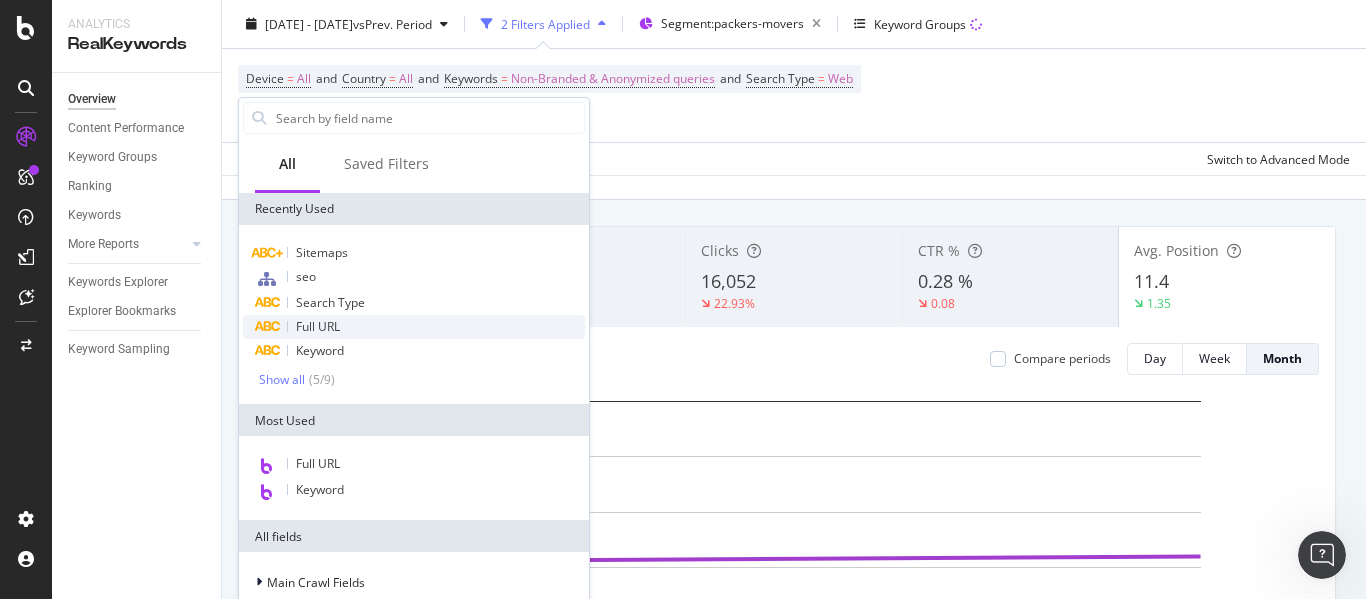 click on "Full URL" at bounding box center [318, 326] 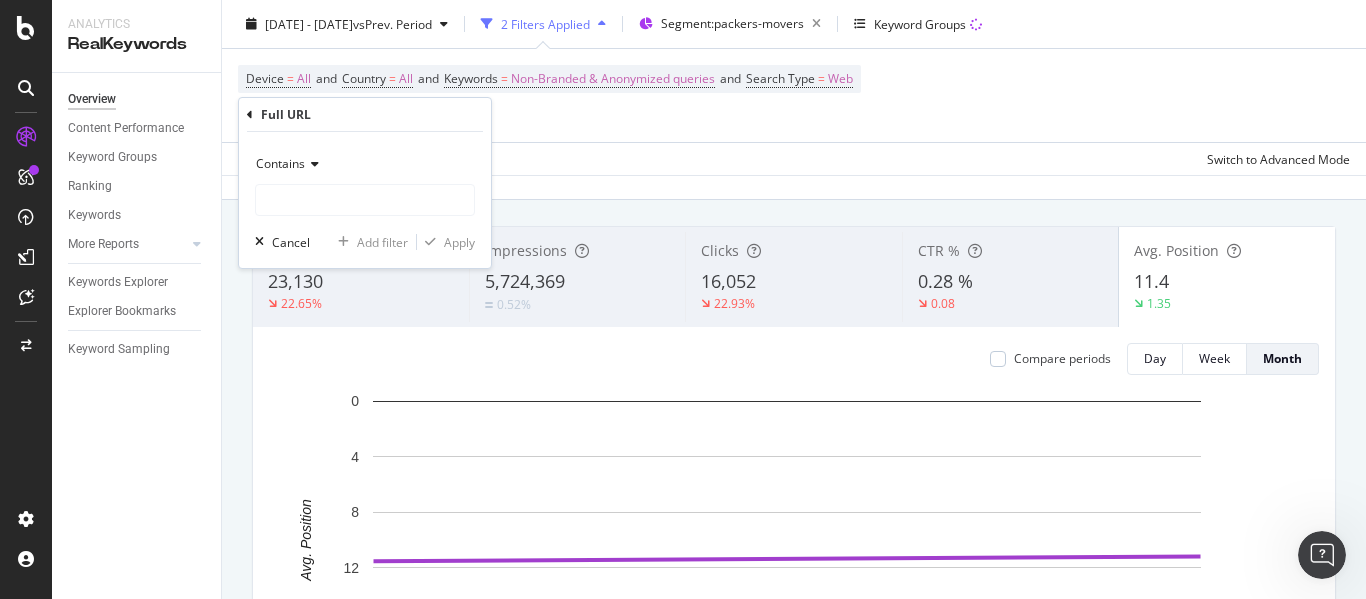 click on "Contains" at bounding box center [280, 163] 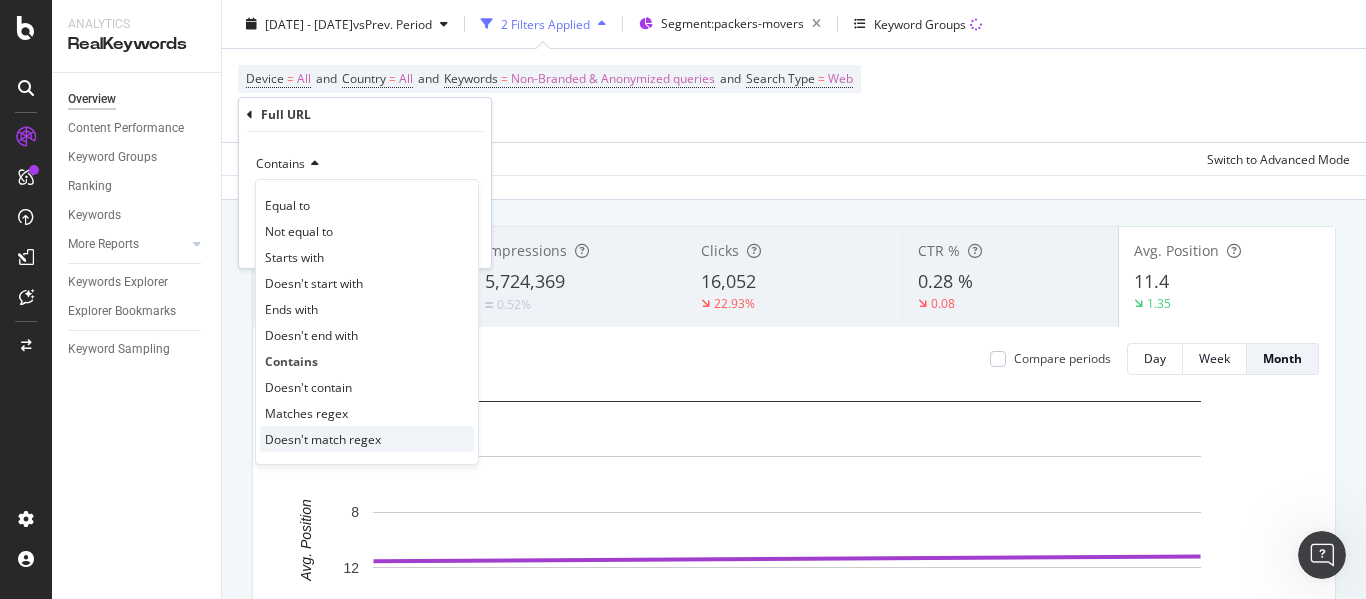 click on "Doesn't match regex" at bounding box center (323, 439) 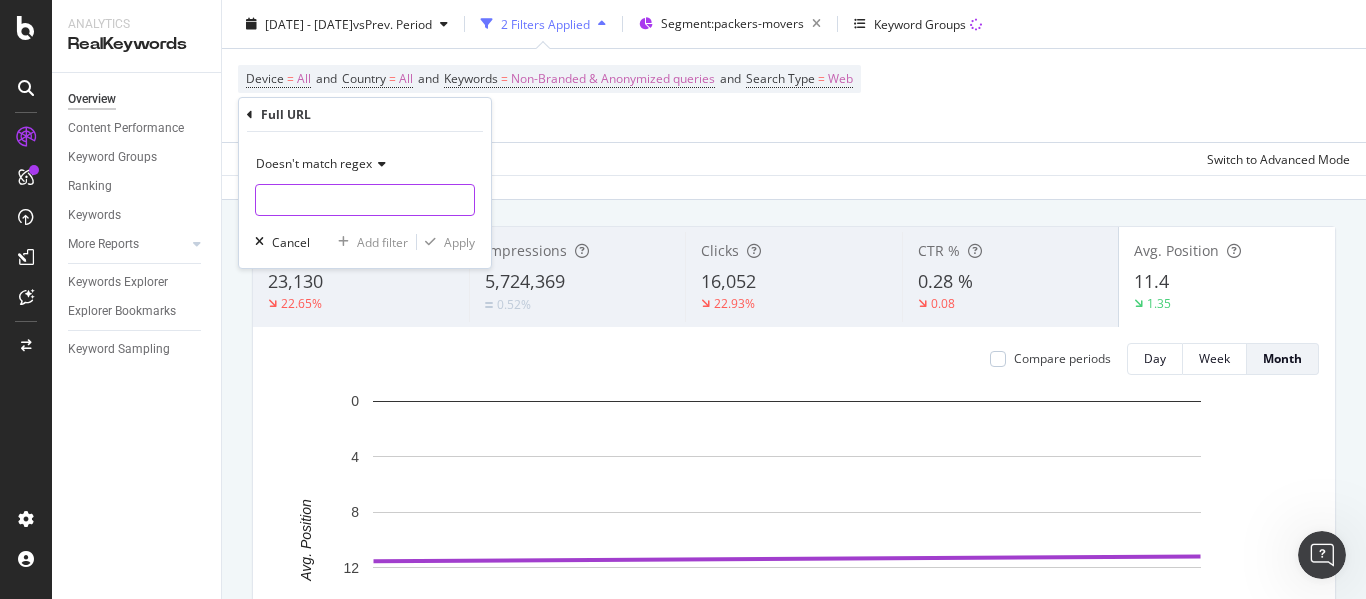 click at bounding box center (365, 200) 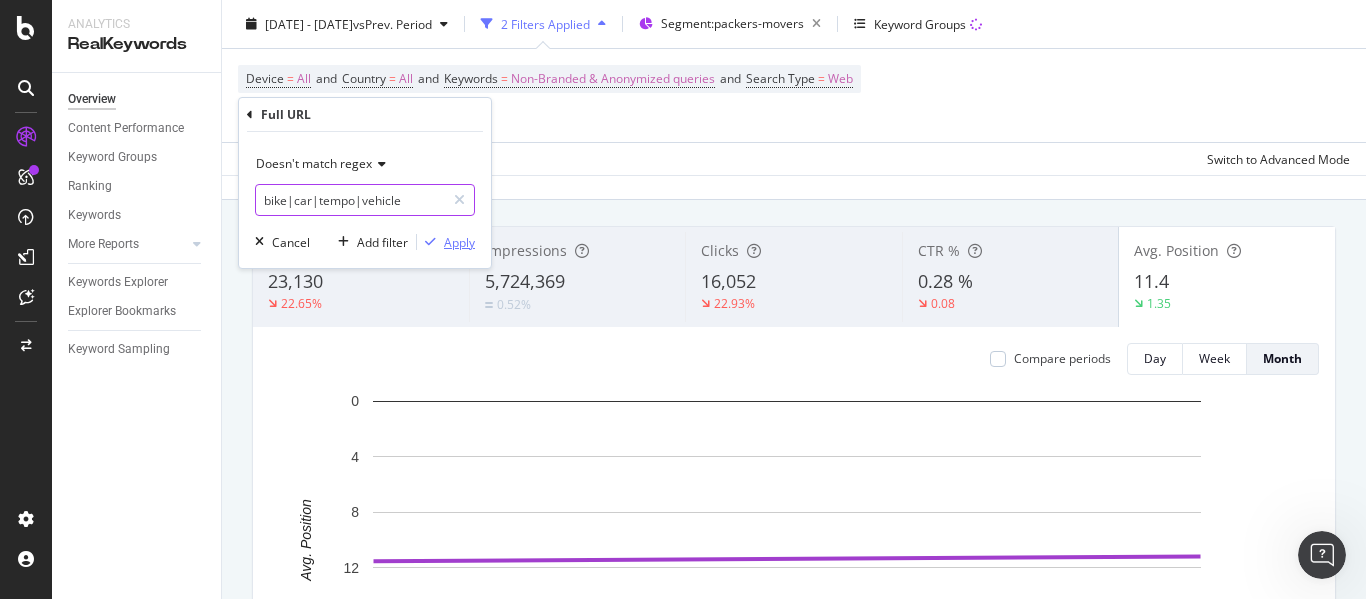 type on "bike|car|tempo|vehicle" 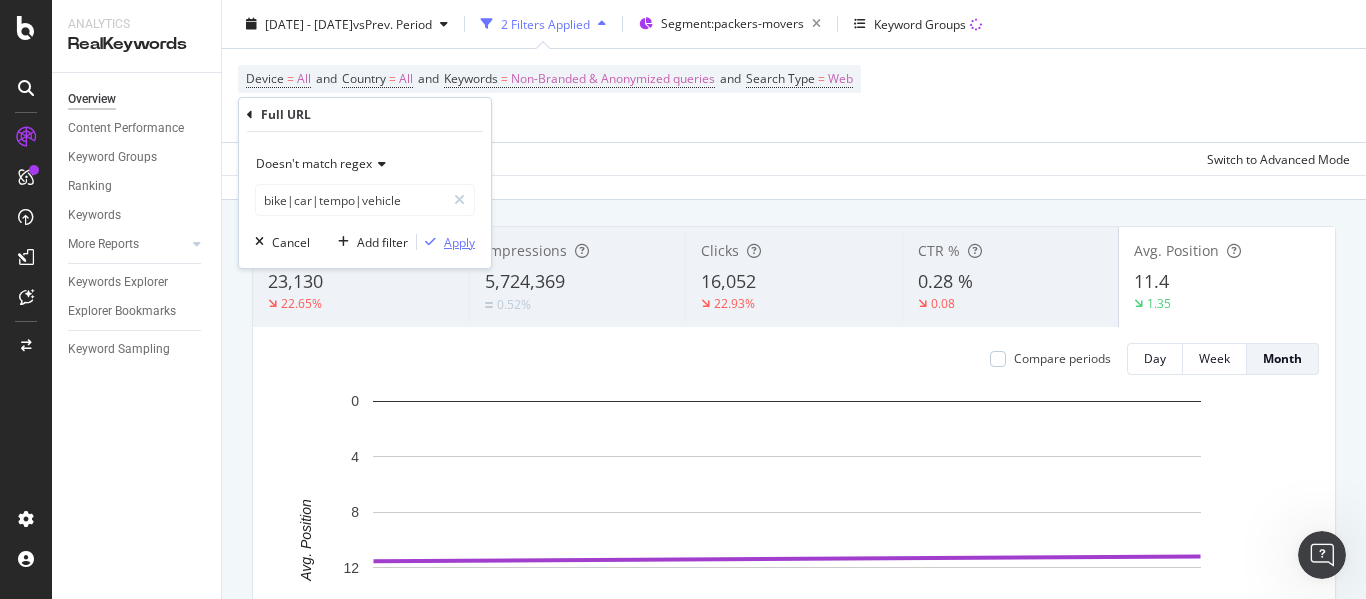 click on "Apply" at bounding box center (459, 242) 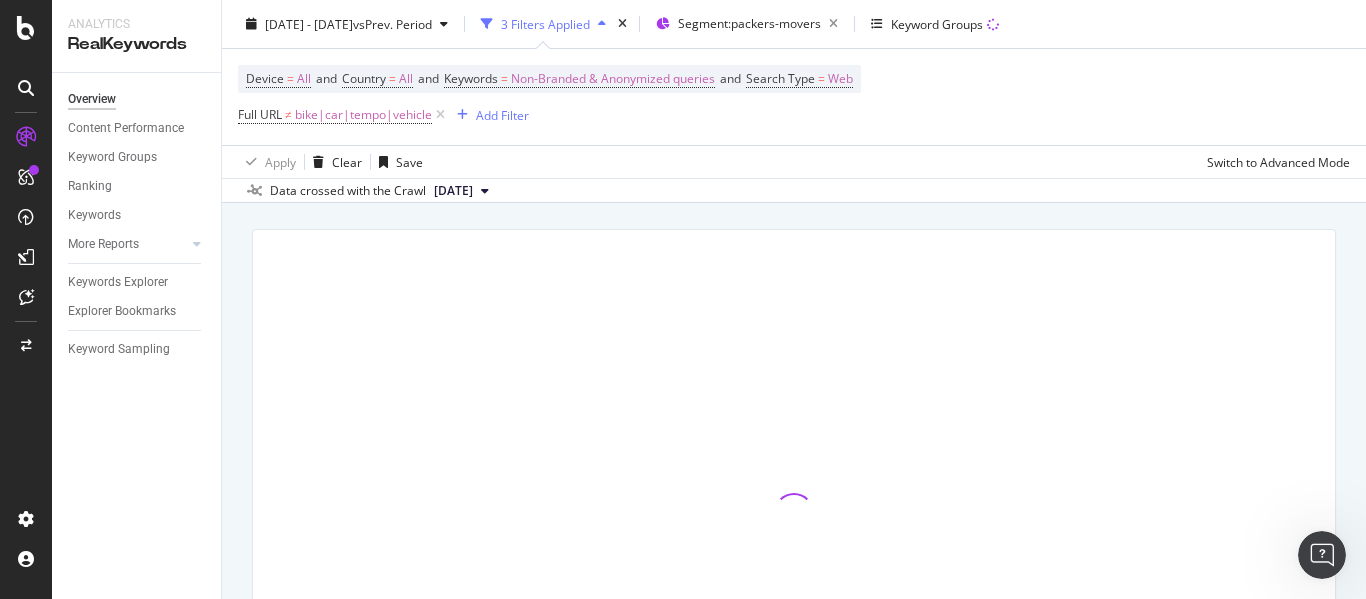 scroll, scrollTop: 103, scrollLeft: 0, axis: vertical 